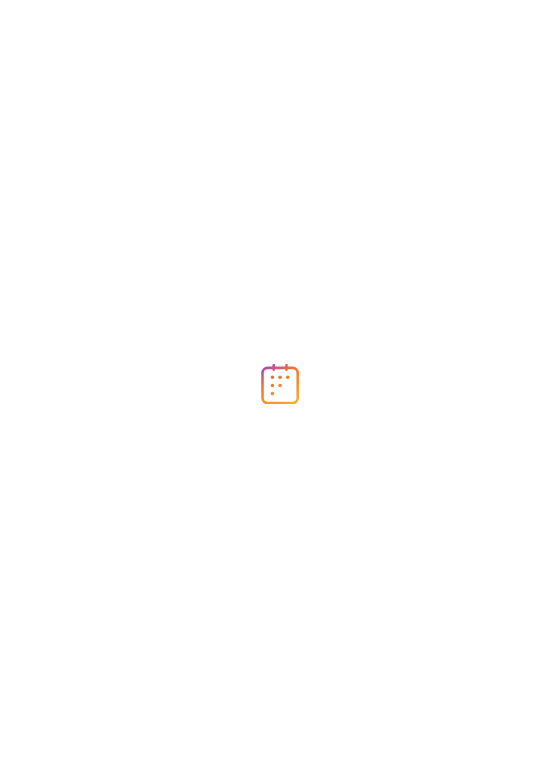 scroll, scrollTop: 0, scrollLeft: 0, axis: both 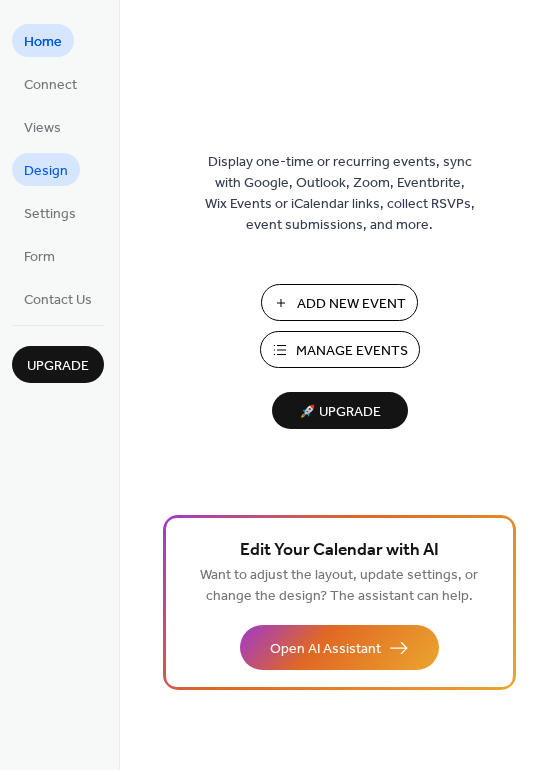 click on "Design" at bounding box center (46, 171) 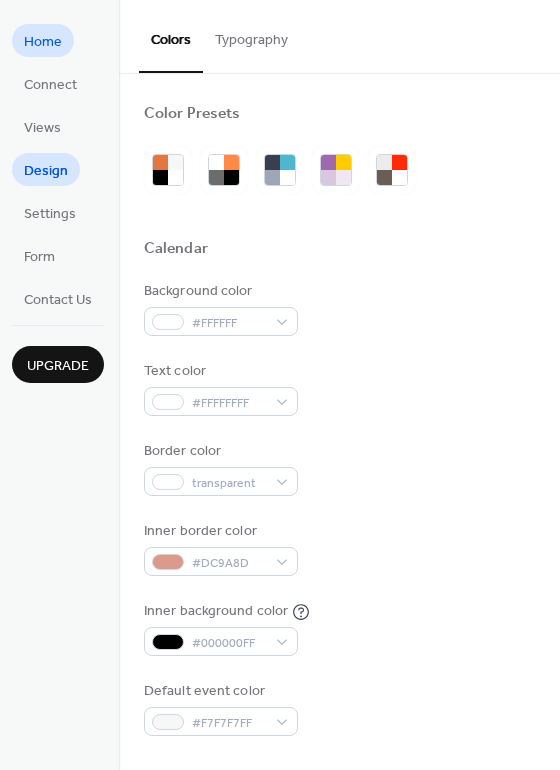 click on "Home" at bounding box center (43, 42) 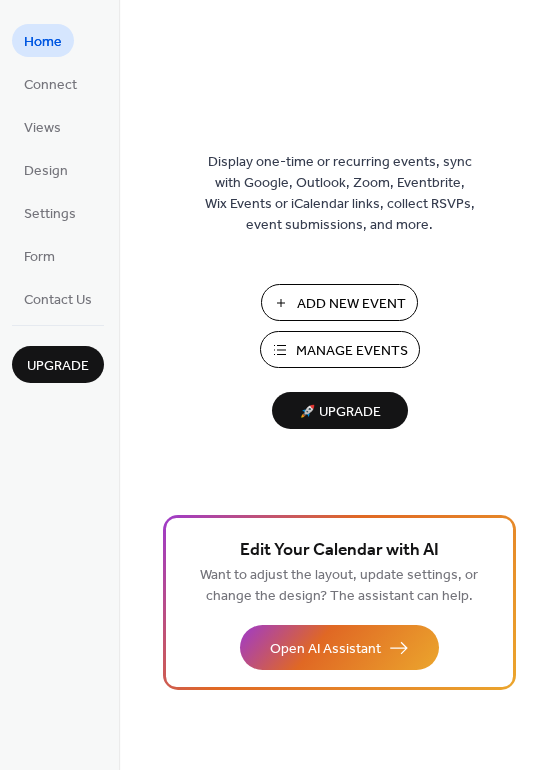click on "Add New Event" at bounding box center (351, 304) 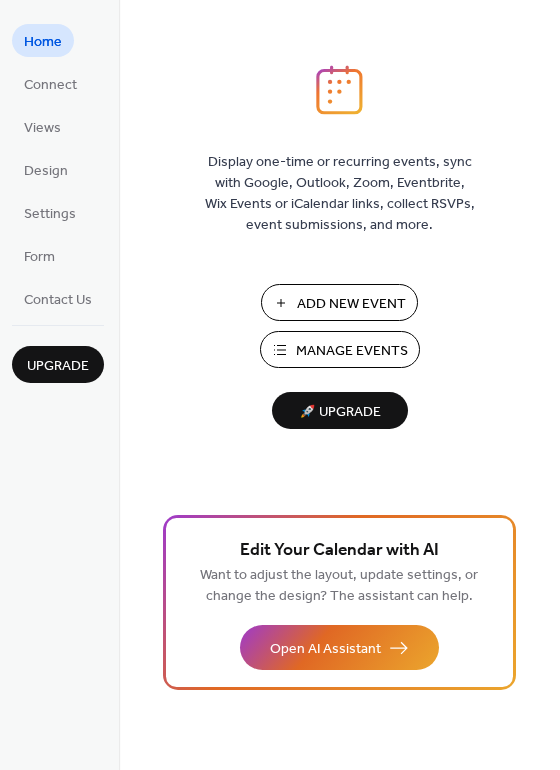 click on "Manage Events" at bounding box center [352, 351] 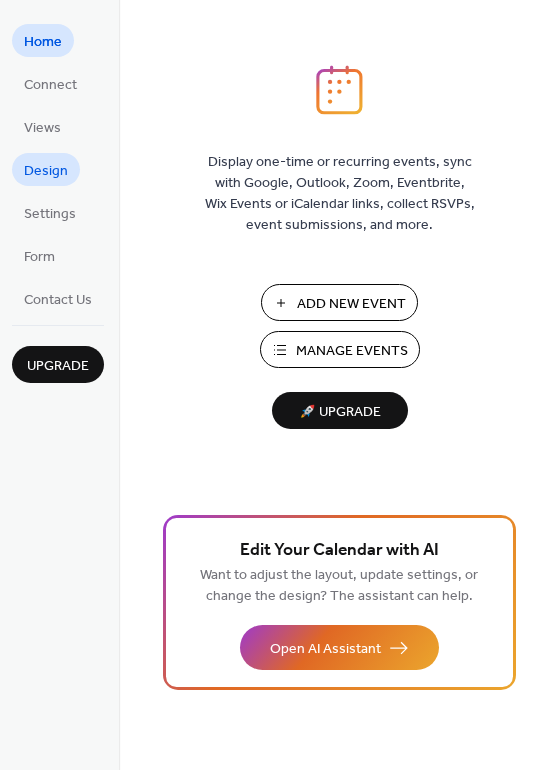 click on "Design" at bounding box center (46, 171) 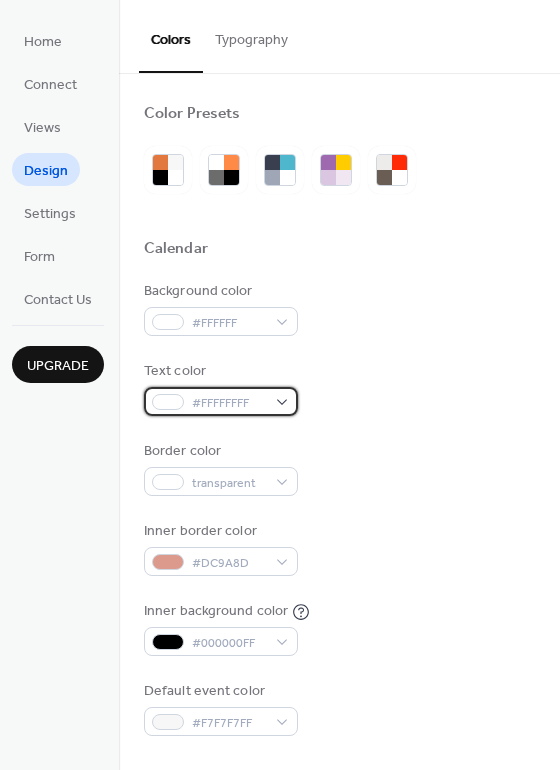 click on "#FFFFFFFF" at bounding box center [221, 401] 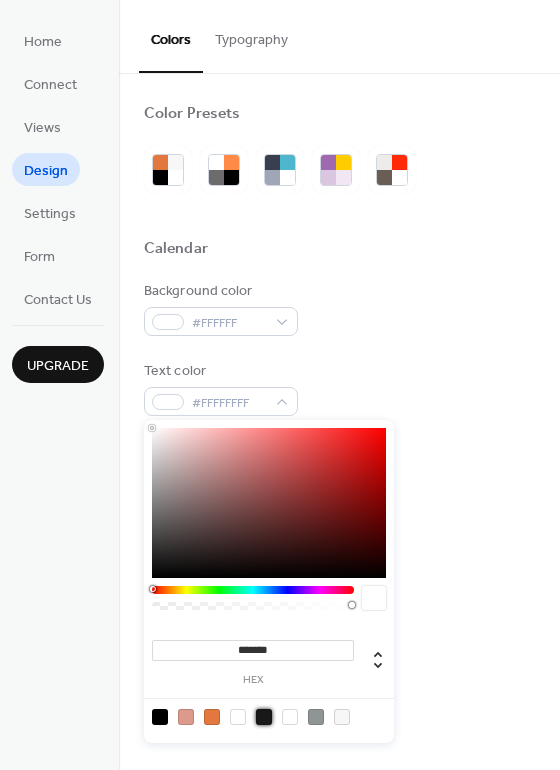 click at bounding box center (264, 717) 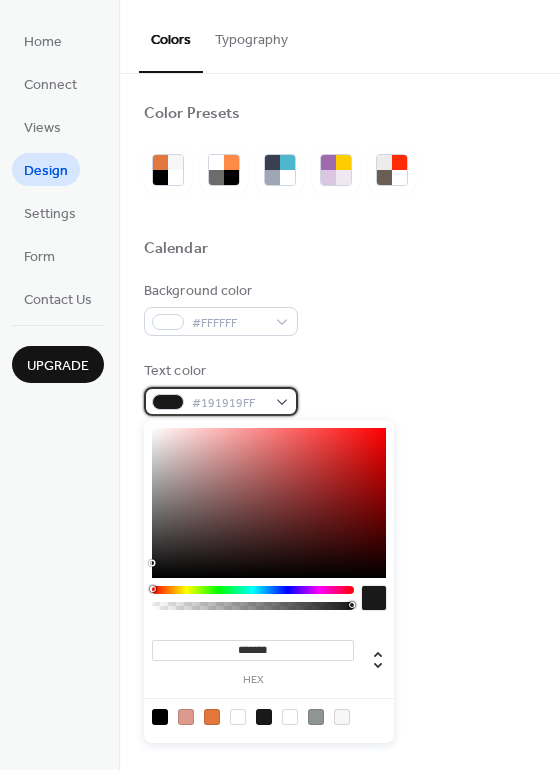 click on "#191919FF" at bounding box center [229, 403] 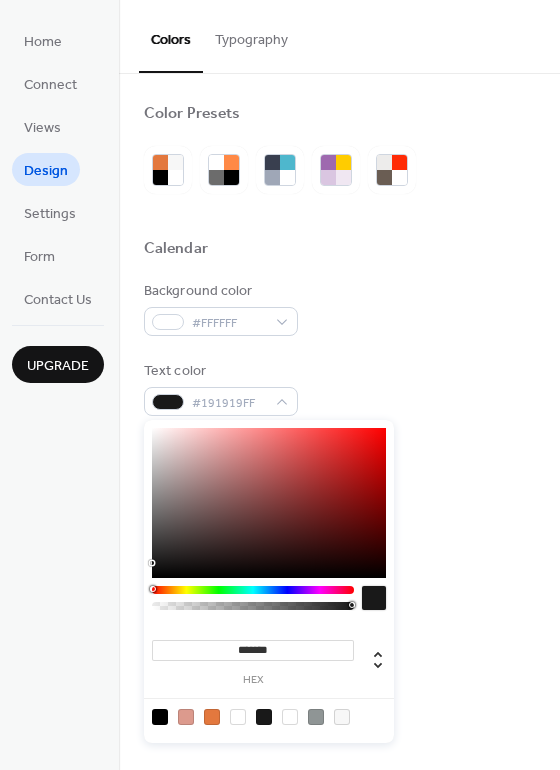 click at bounding box center [238, 717] 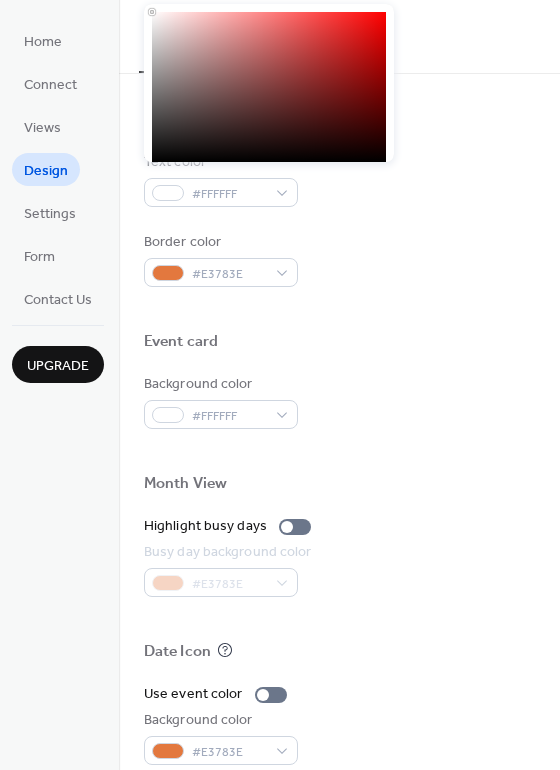 scroll, scrollTop: 756, scrollLeft: 0, axis: vertical 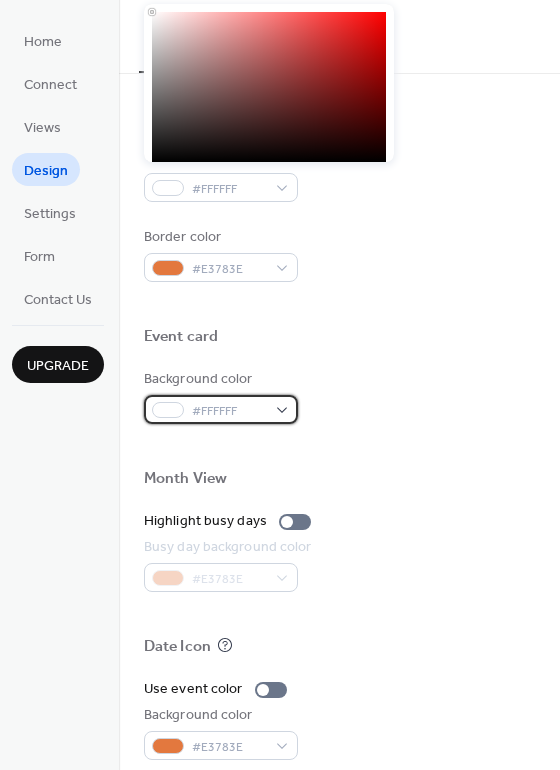 click on "#FFFFFF" at bounding box center [229, 411] 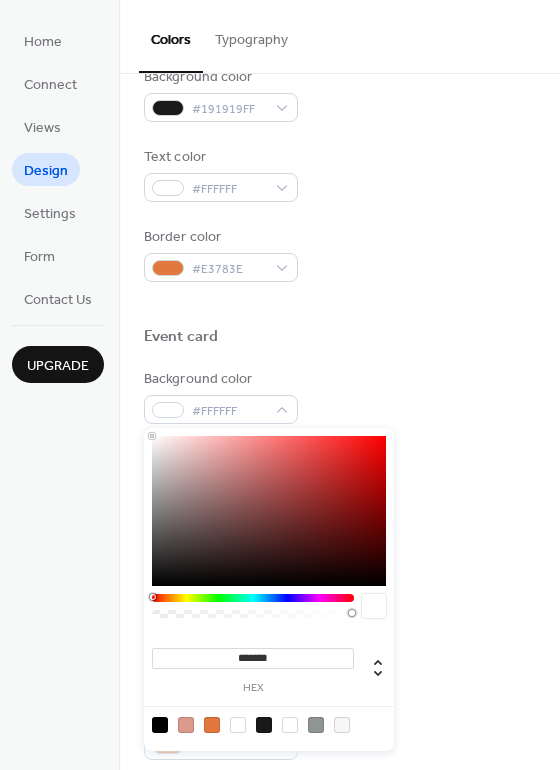 click at bounding box center (264, 725) 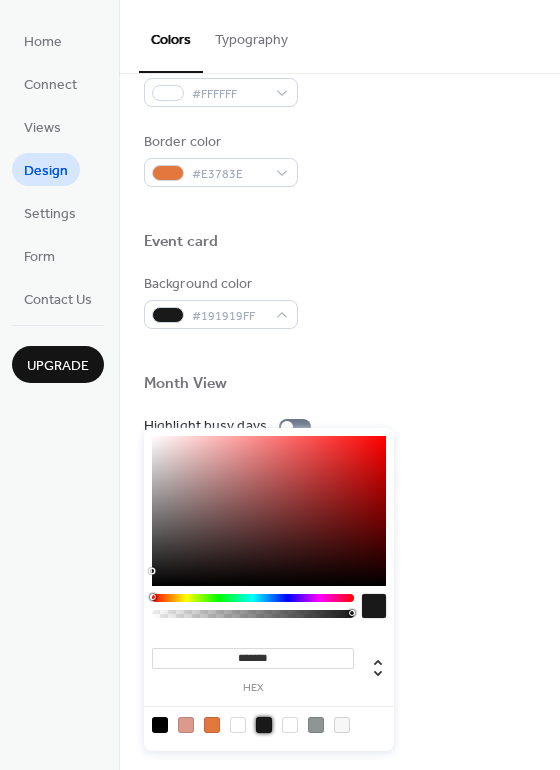 scroll, scrollTop: 856, scrollLeft: 0, axis: vertical 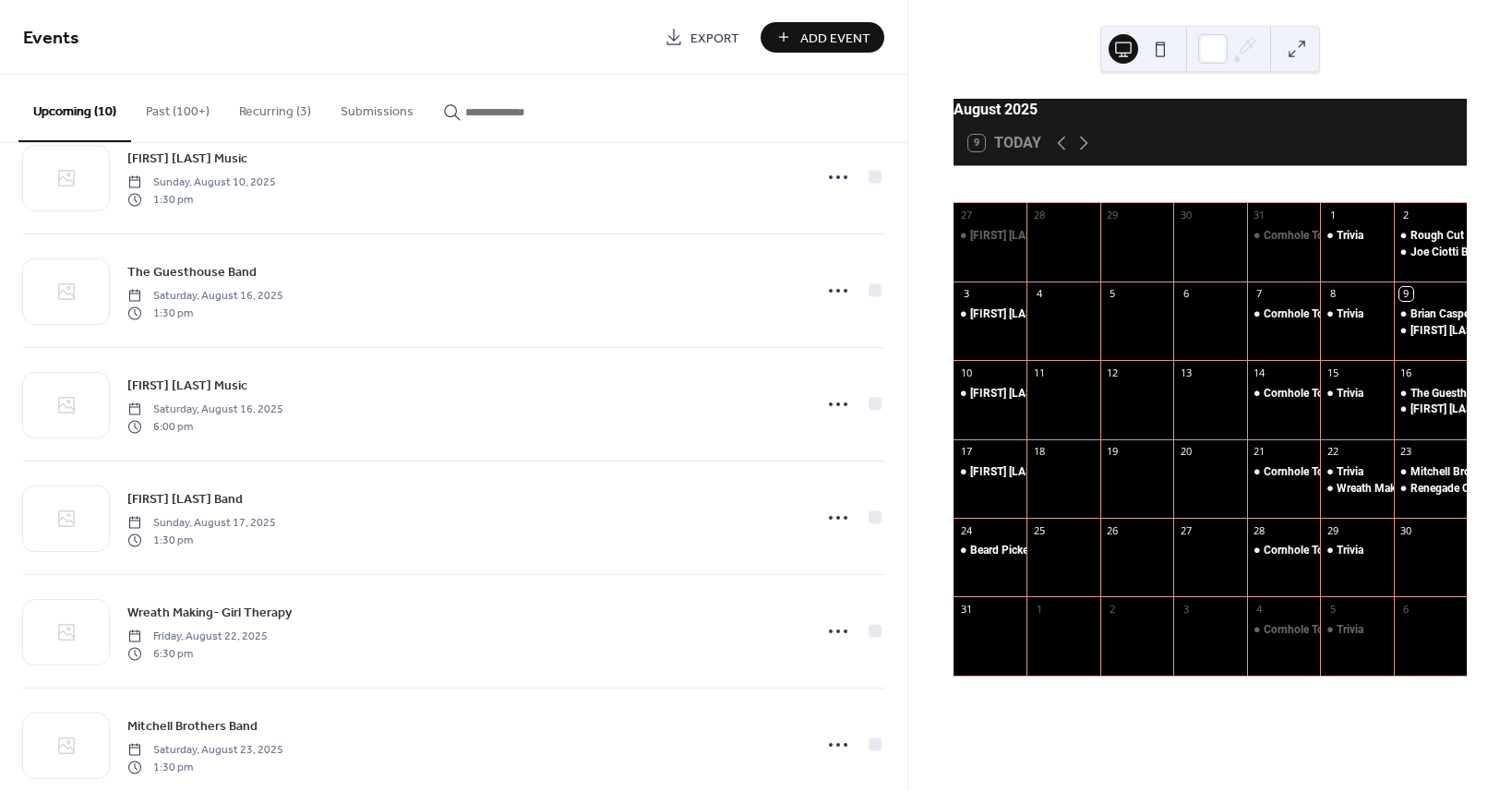 click on "Add Event" at bounding box center (835, 38) 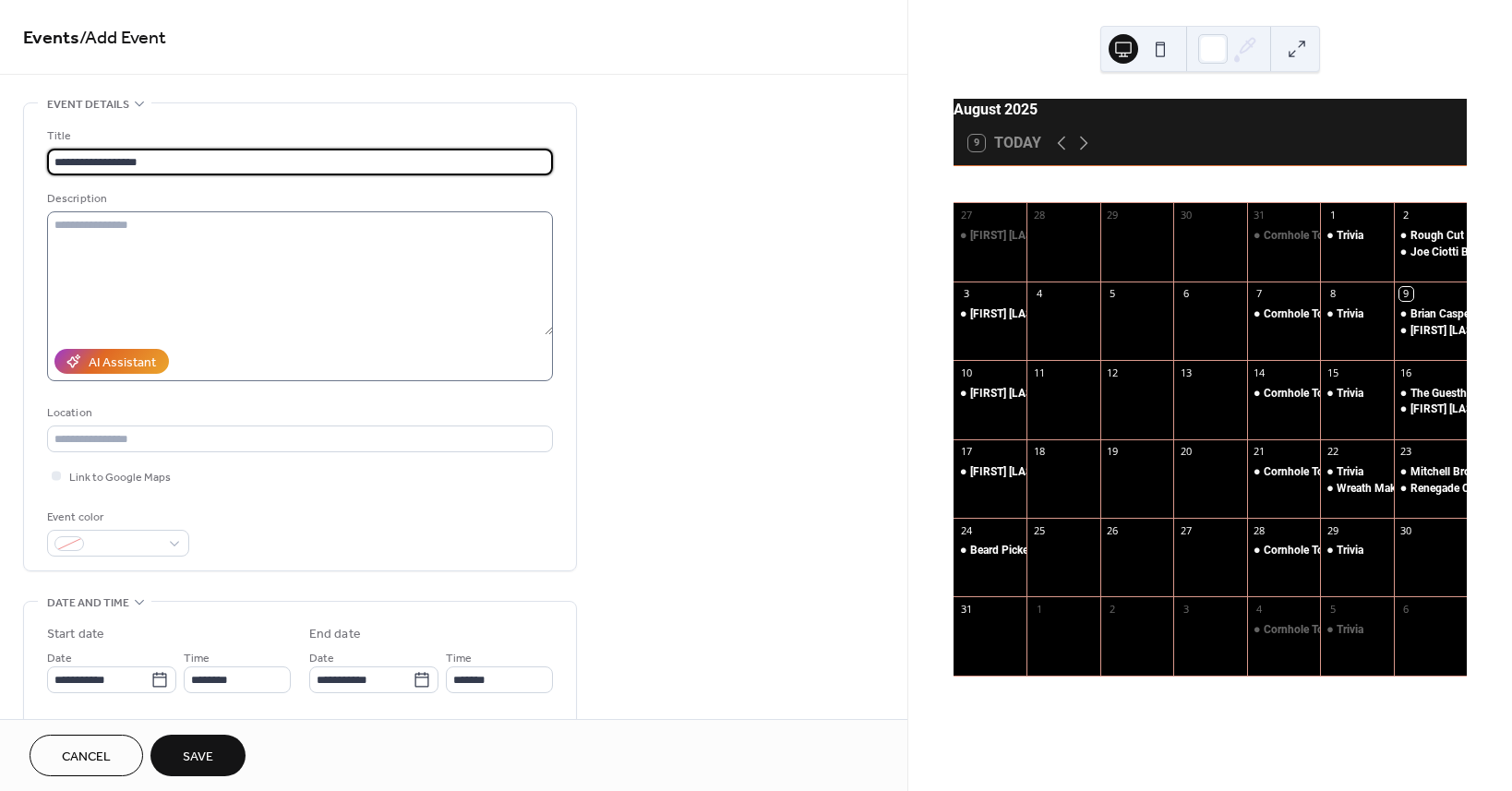 type on "**********" 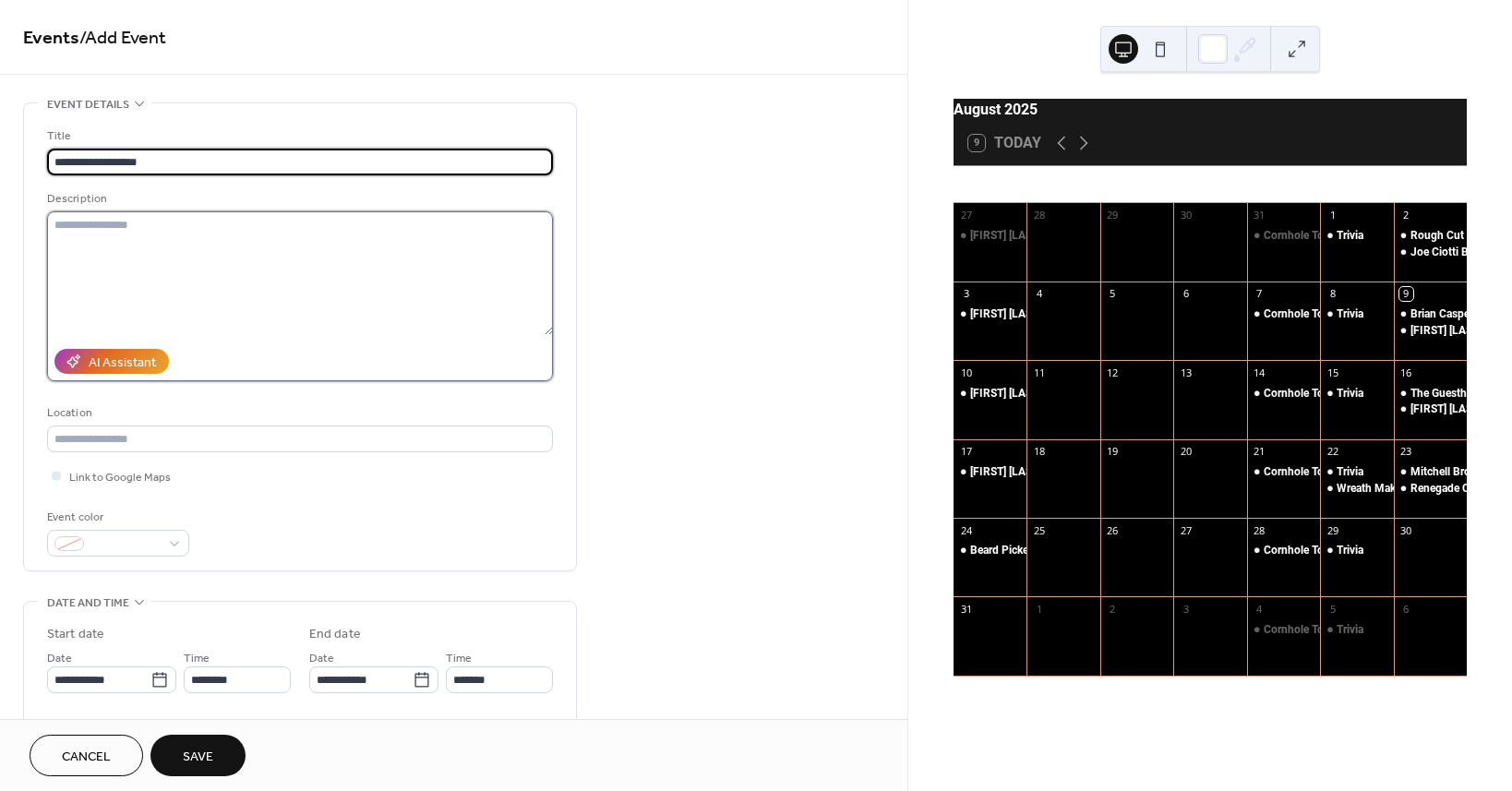 click at bounding box center [300, 273] 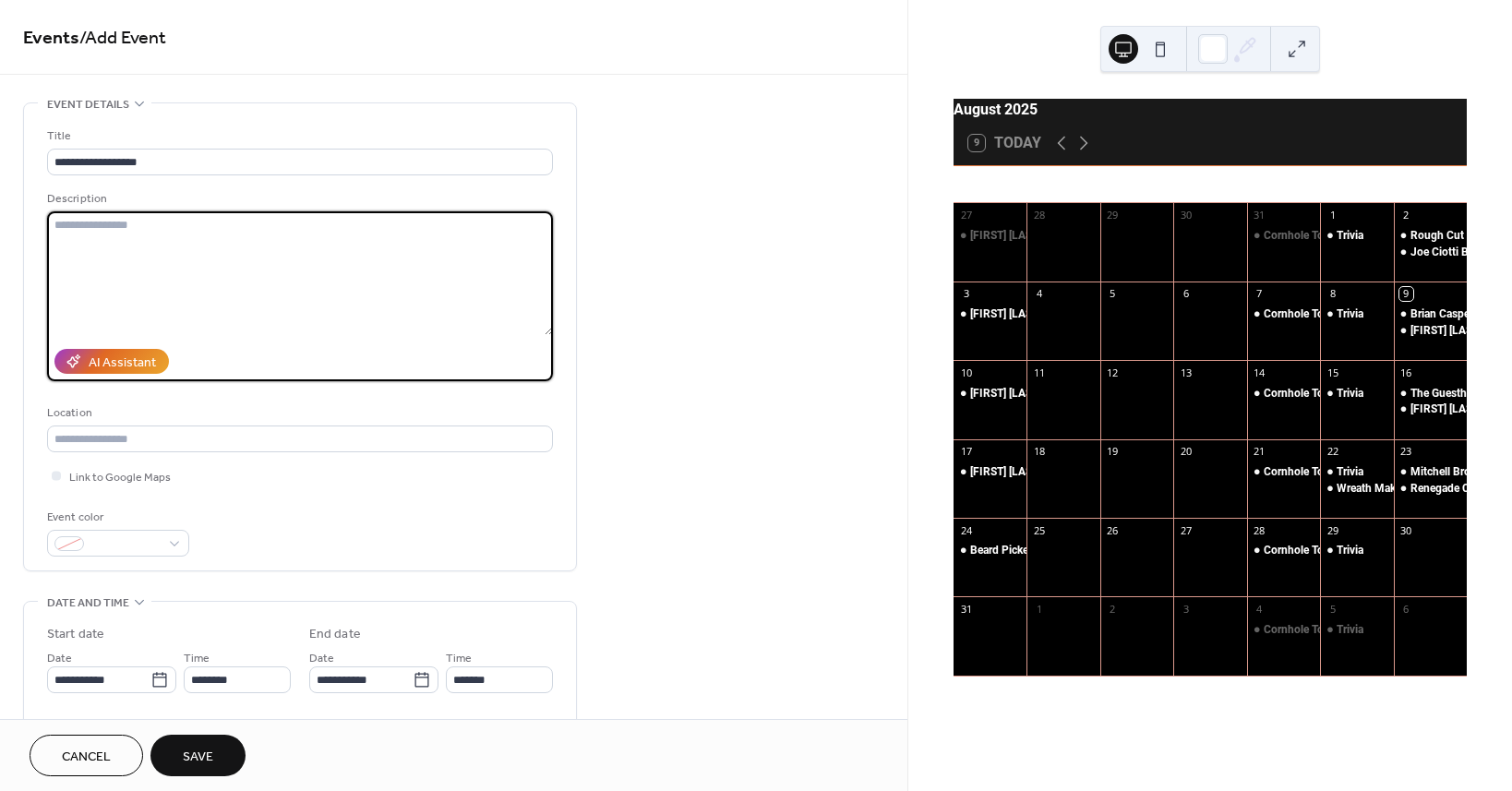 paste on "**********" 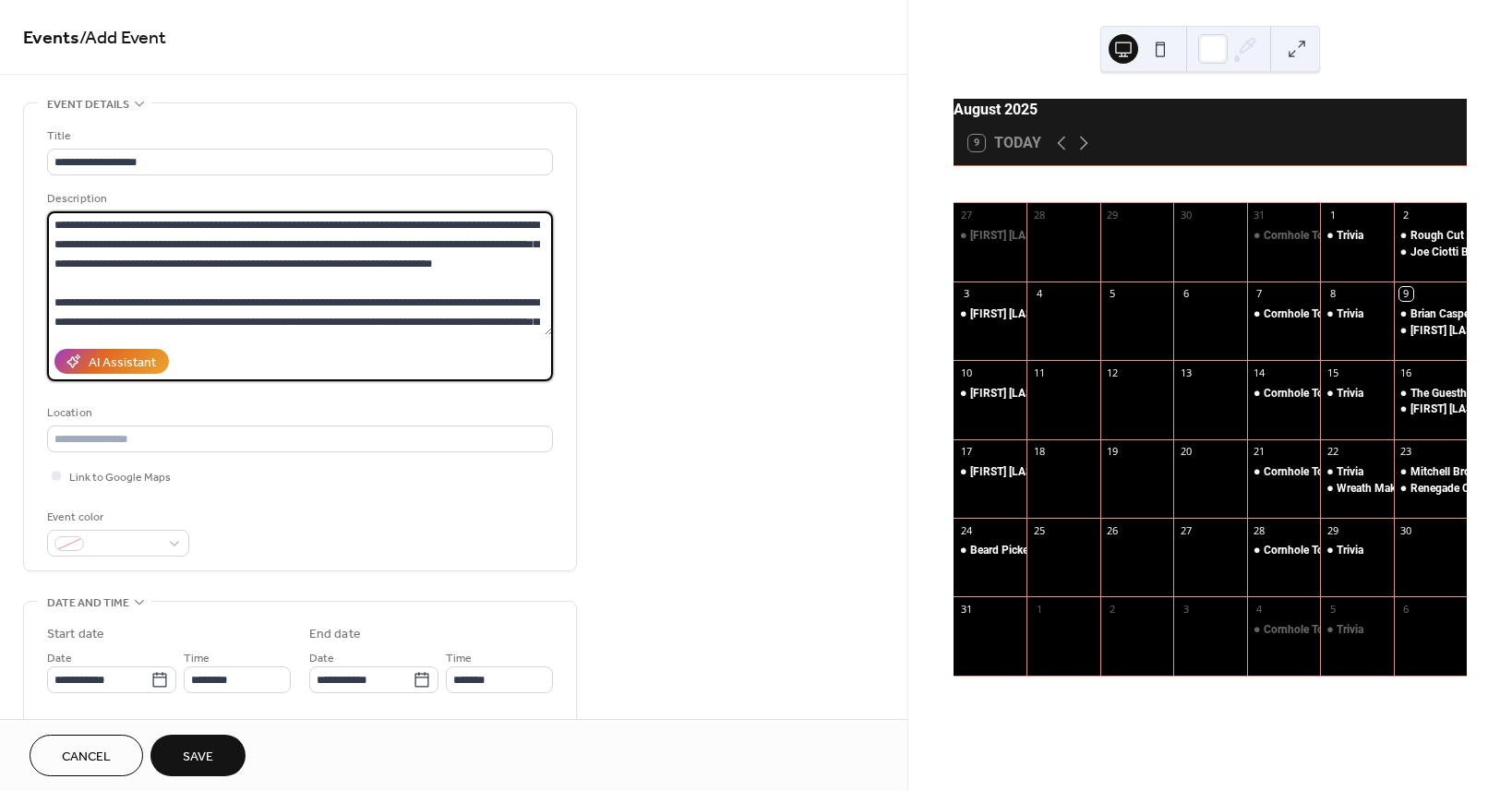 scroll, scrollTop: 17, scrollLeft: 0, axis: vertical 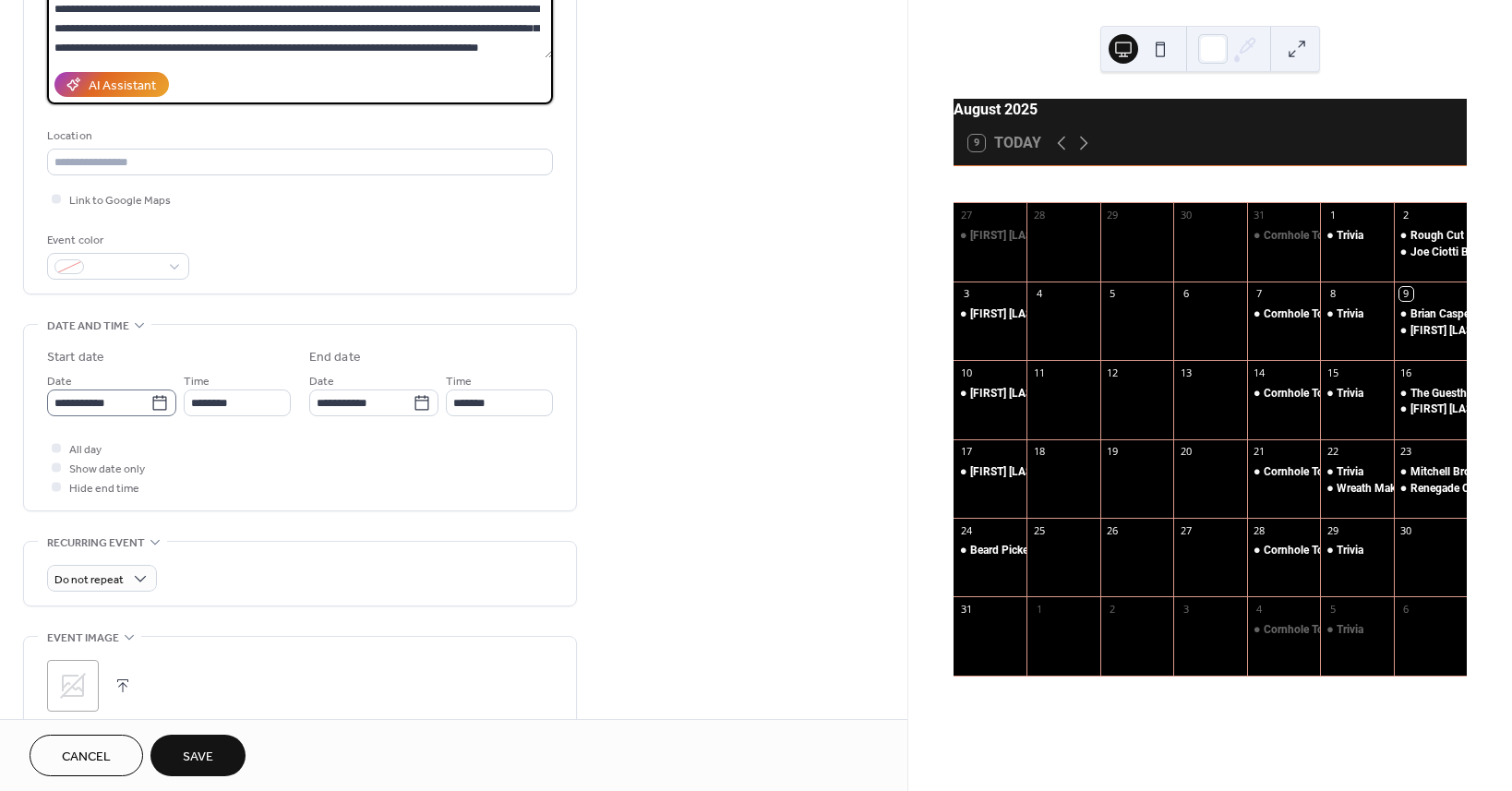 type on "**********" 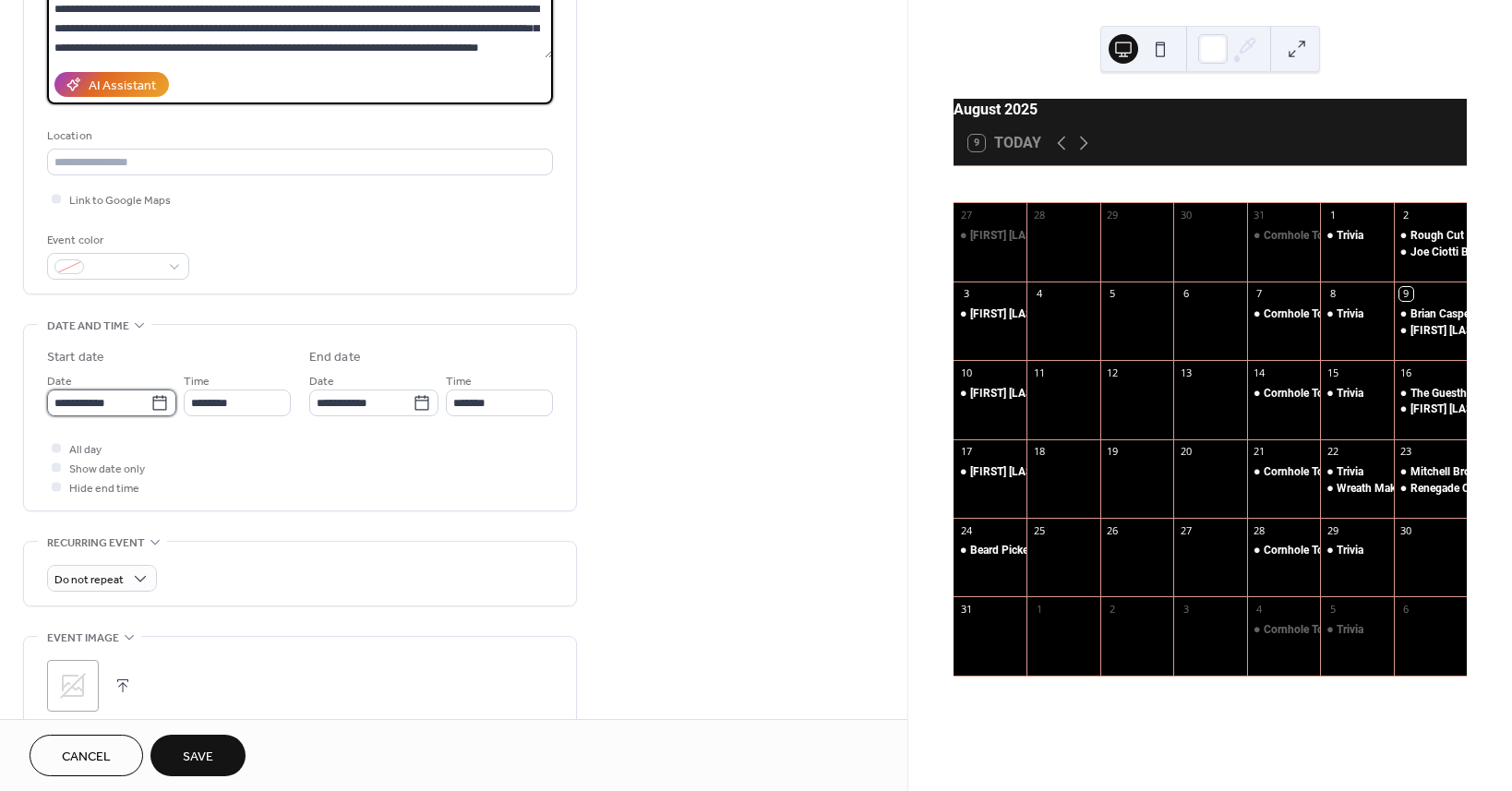 click on "**********" at bounding box center [99, 402] 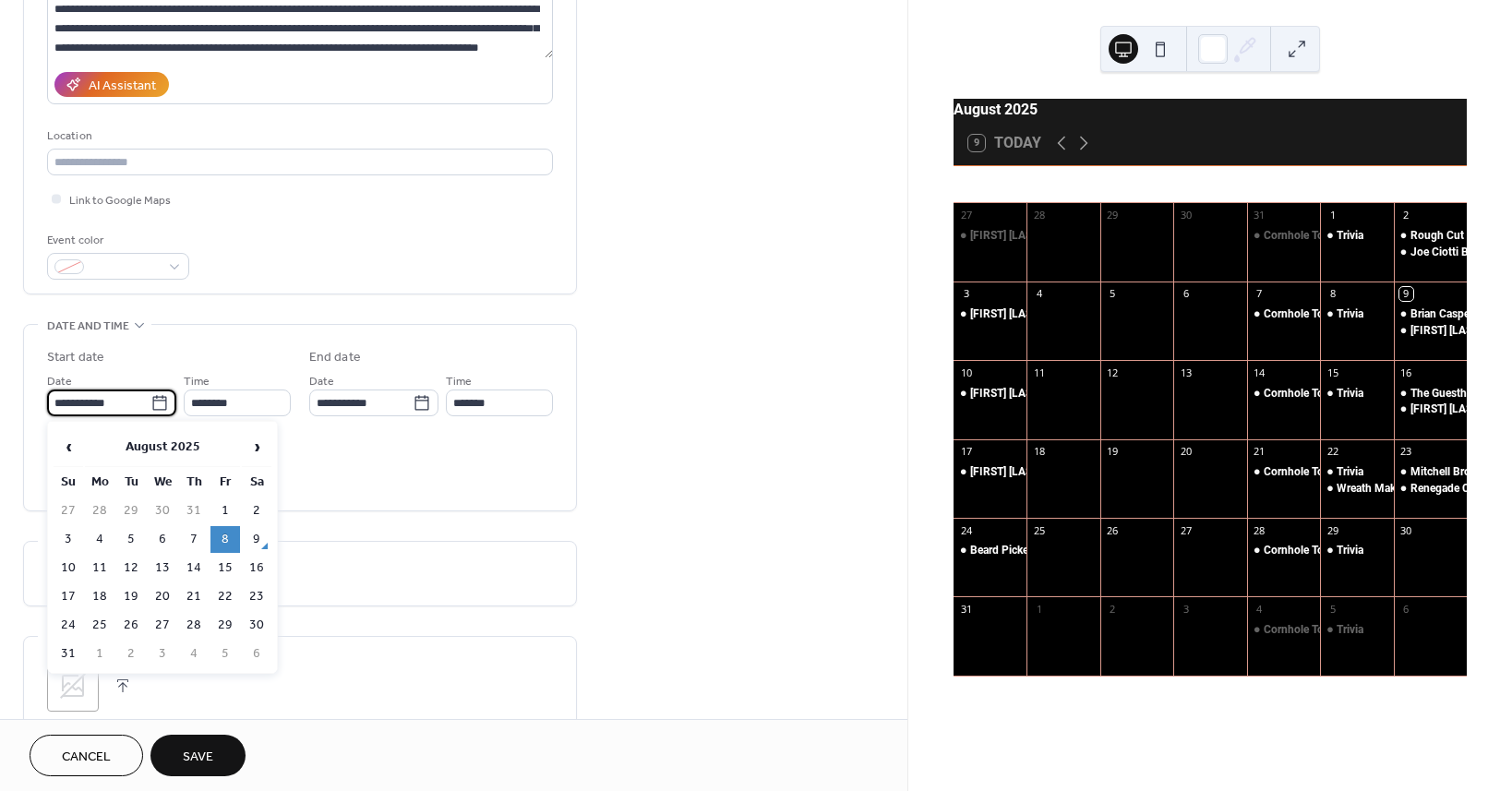 click on "16" at bounding box center [257, 568] 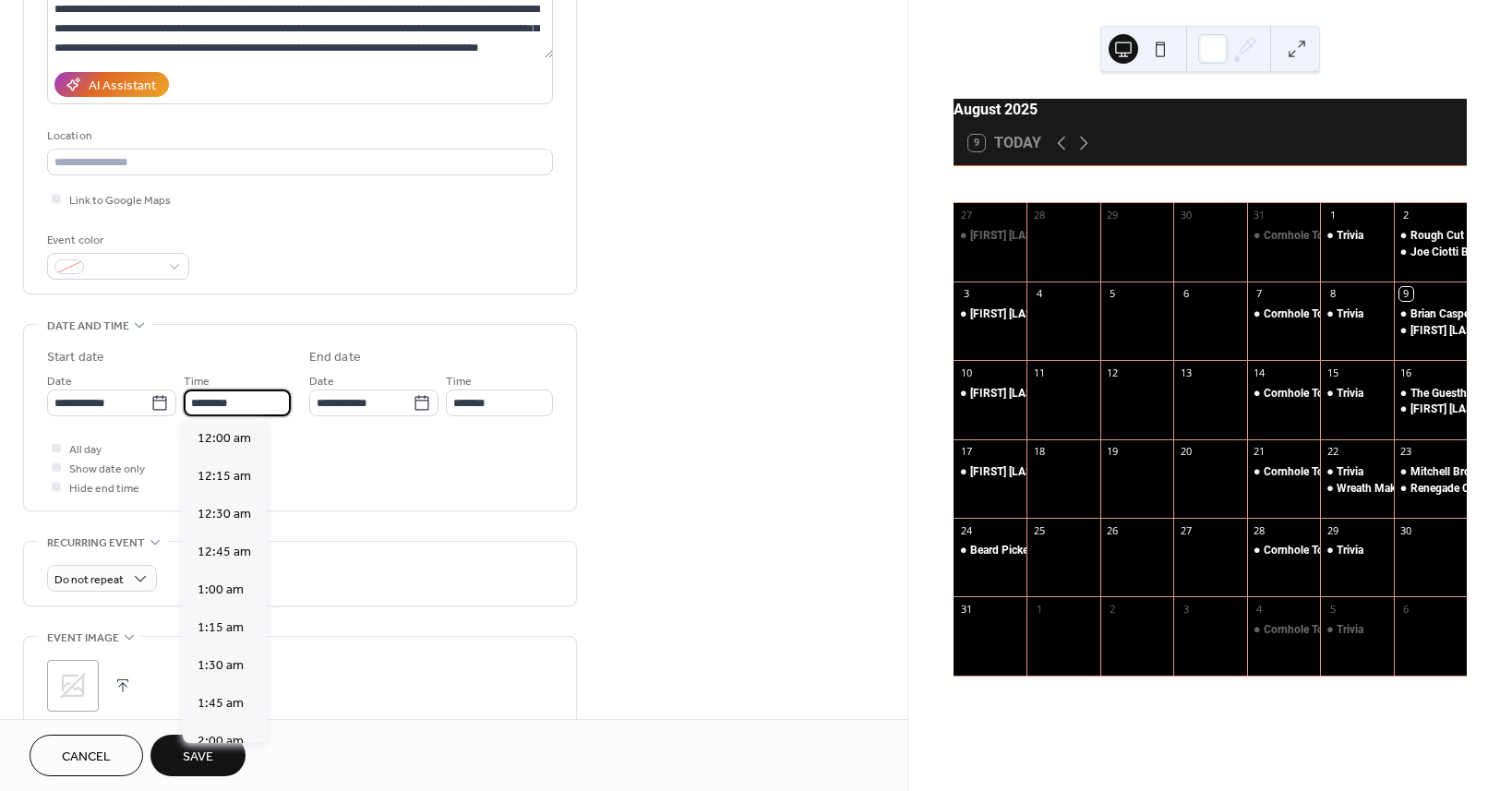 click on "********" at bounding box center (237, 402) 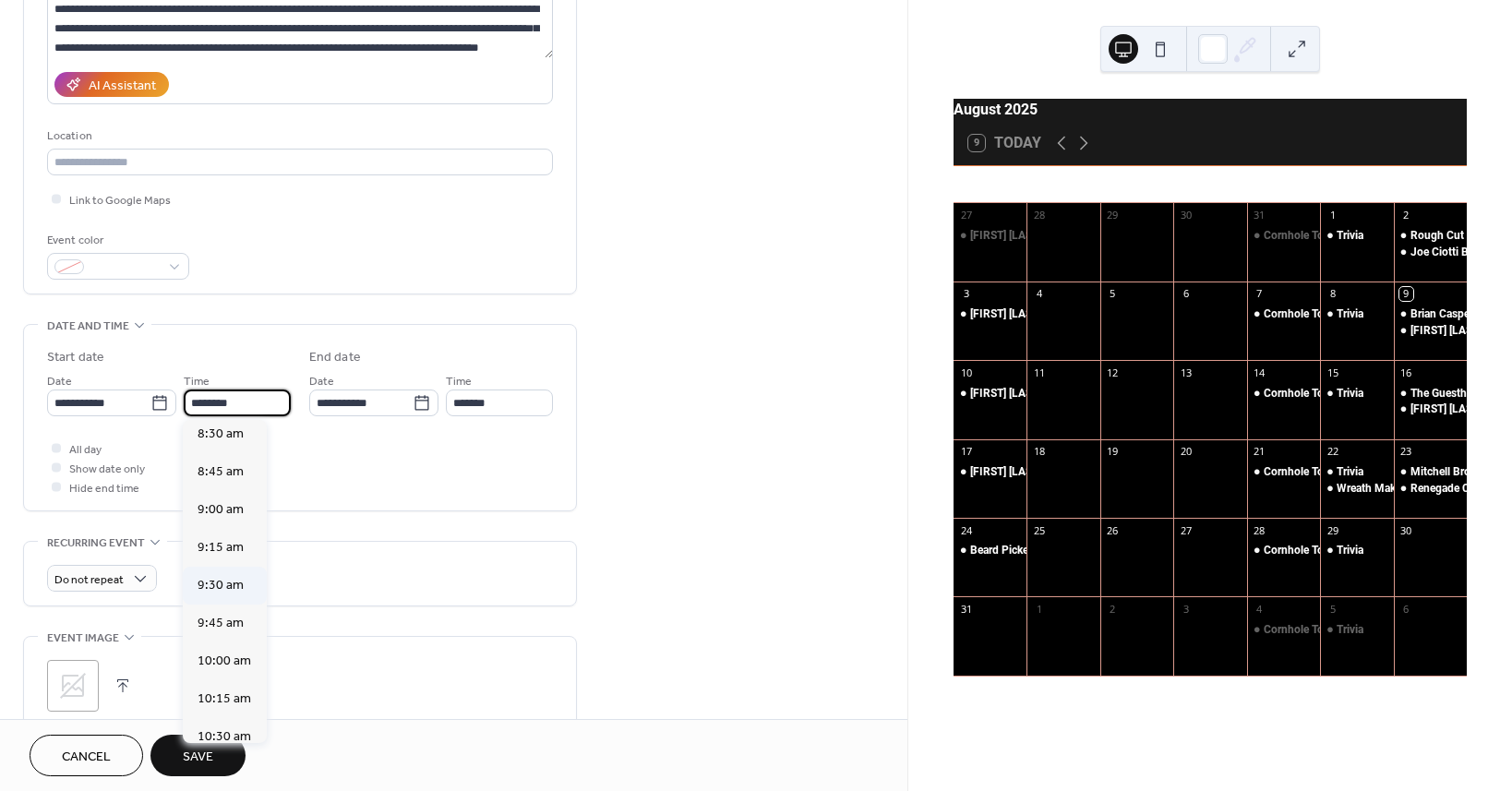 scroll, scrollTop: 1263, scrollLeft: 0, axis: vertical 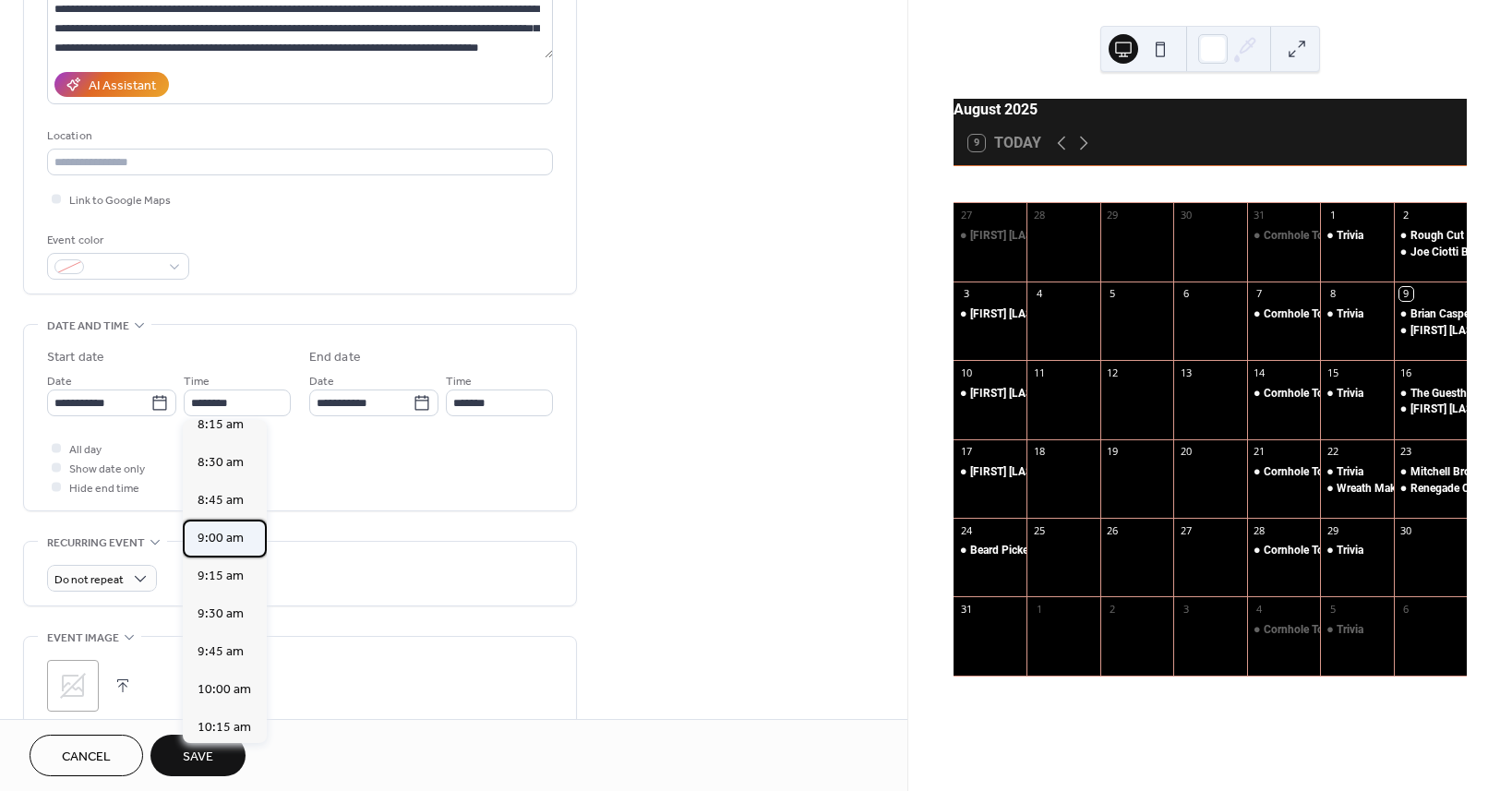 click on "9:00 am" at bounding box center (221, 538) 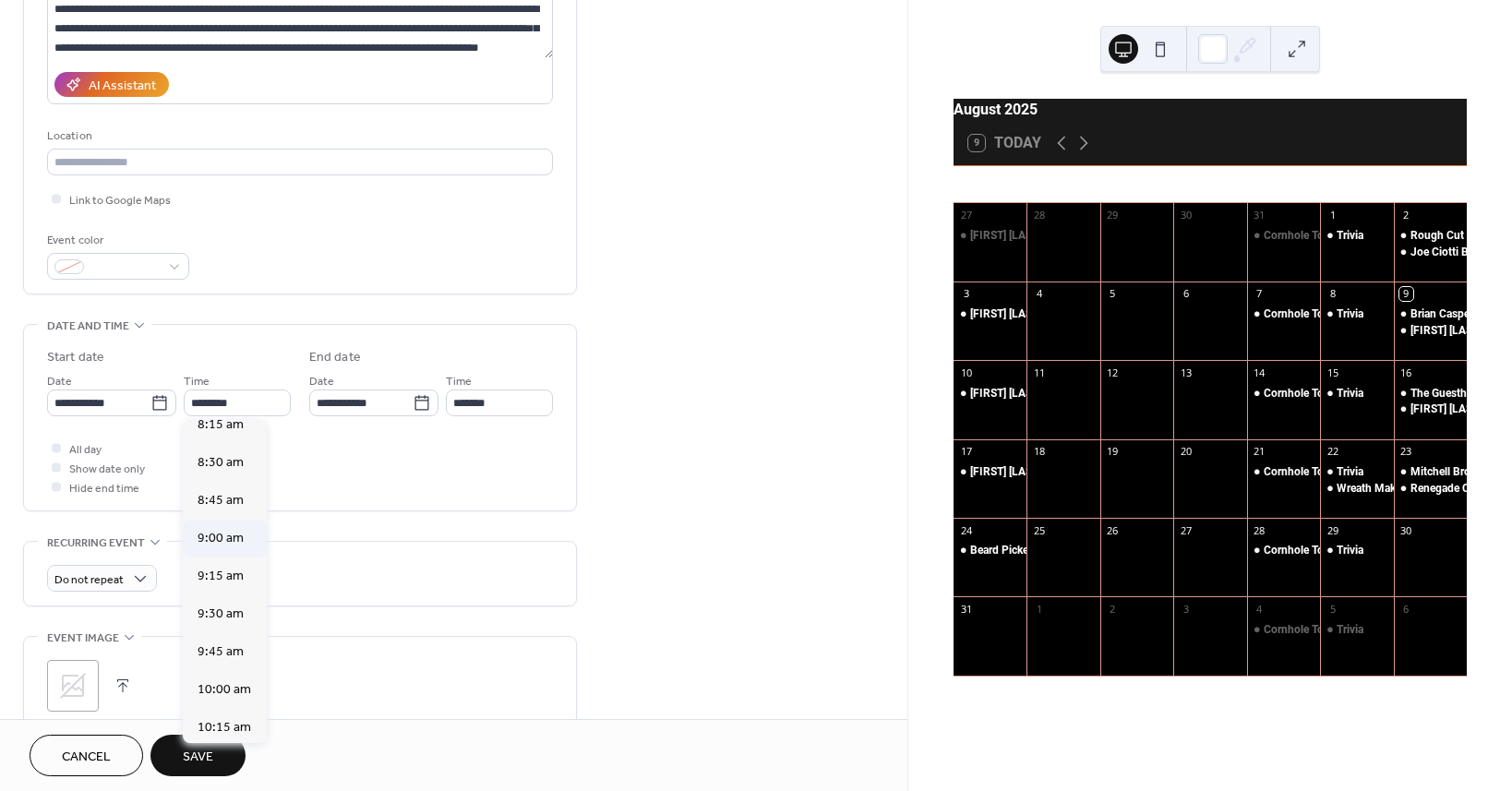 type on "*******" 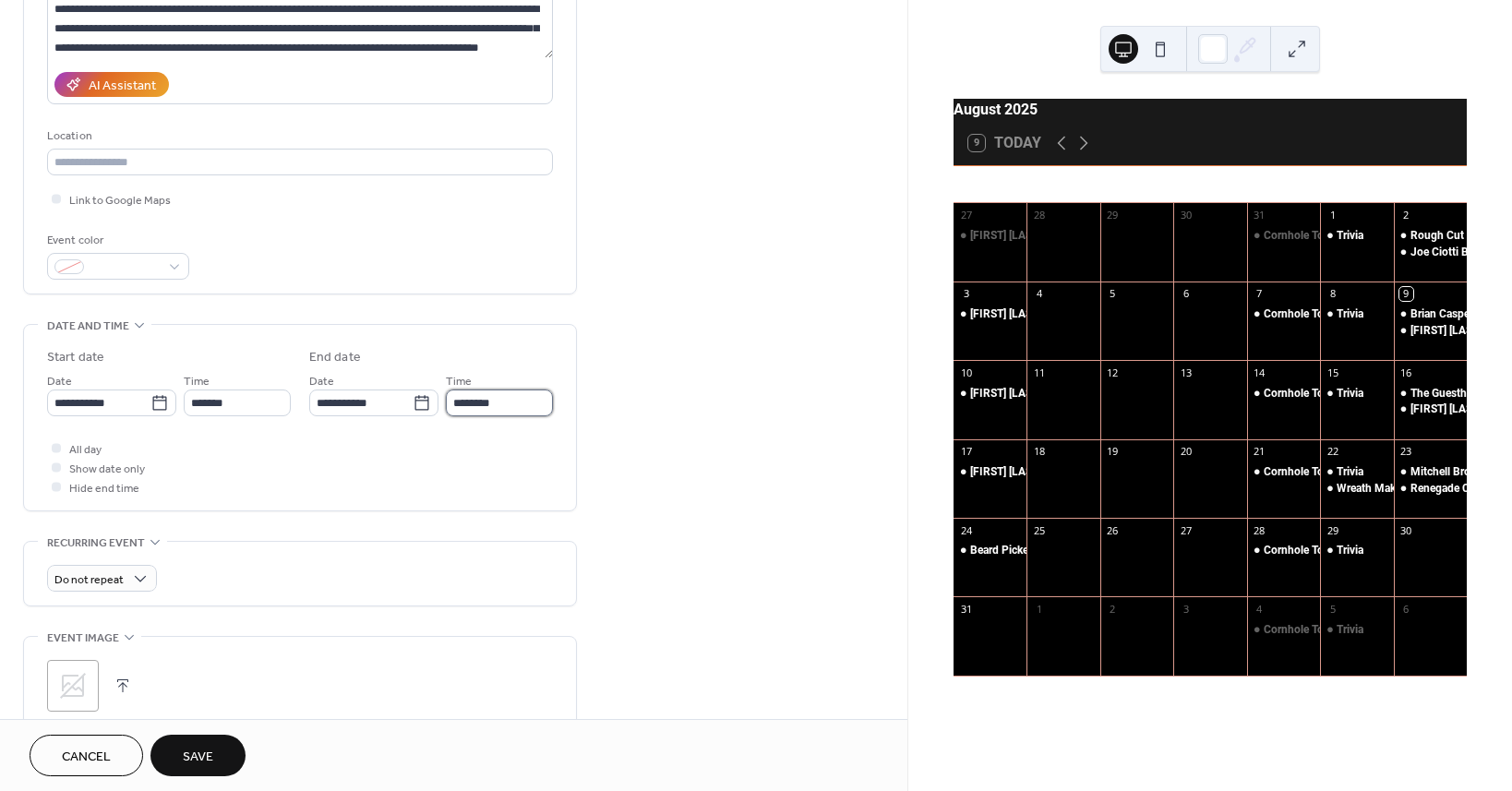 click on "********" at bounding box center [499, 402] 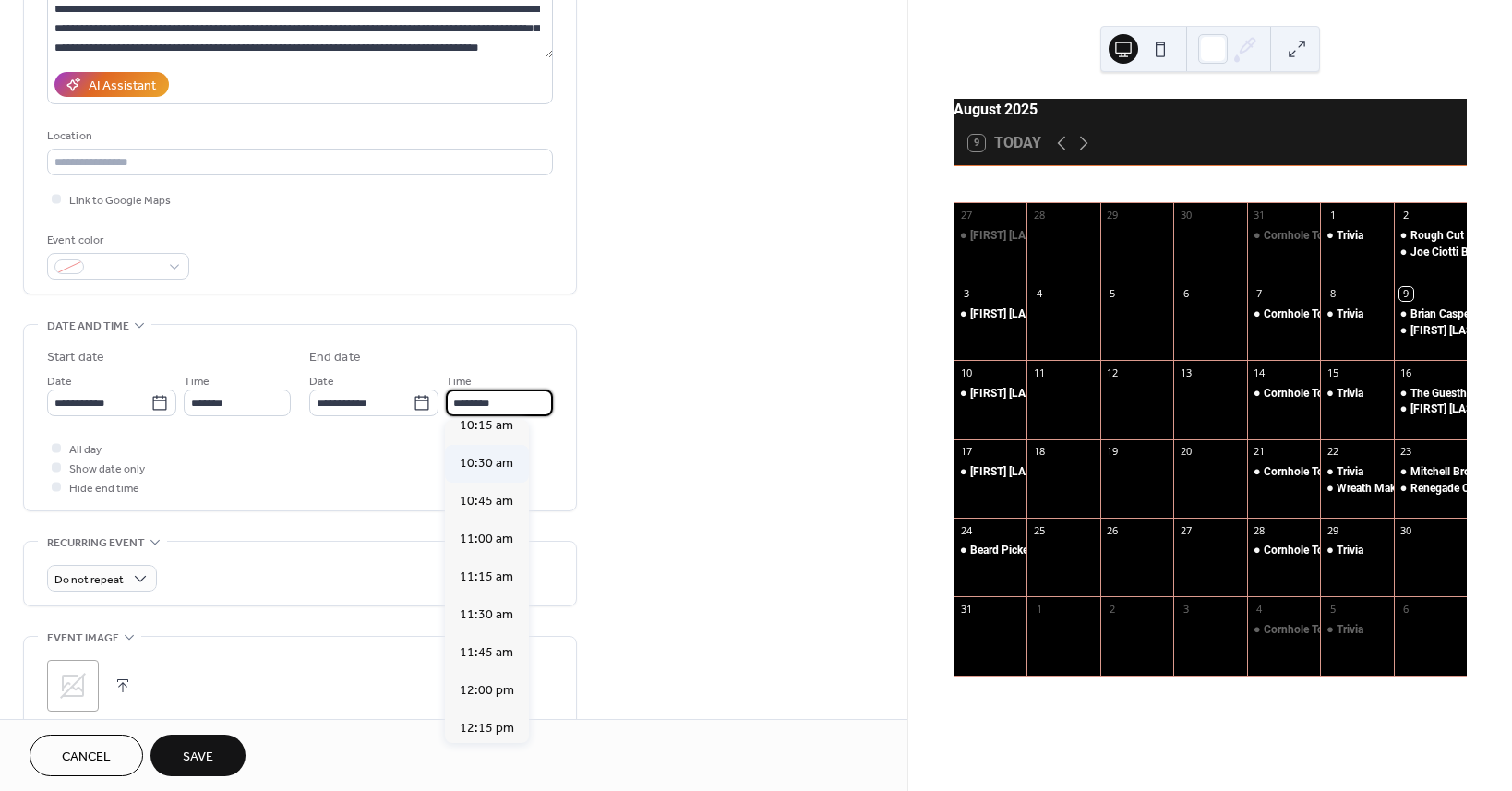 scroll, scrollTop: 185, scrollLeft: 0, axis: vertical 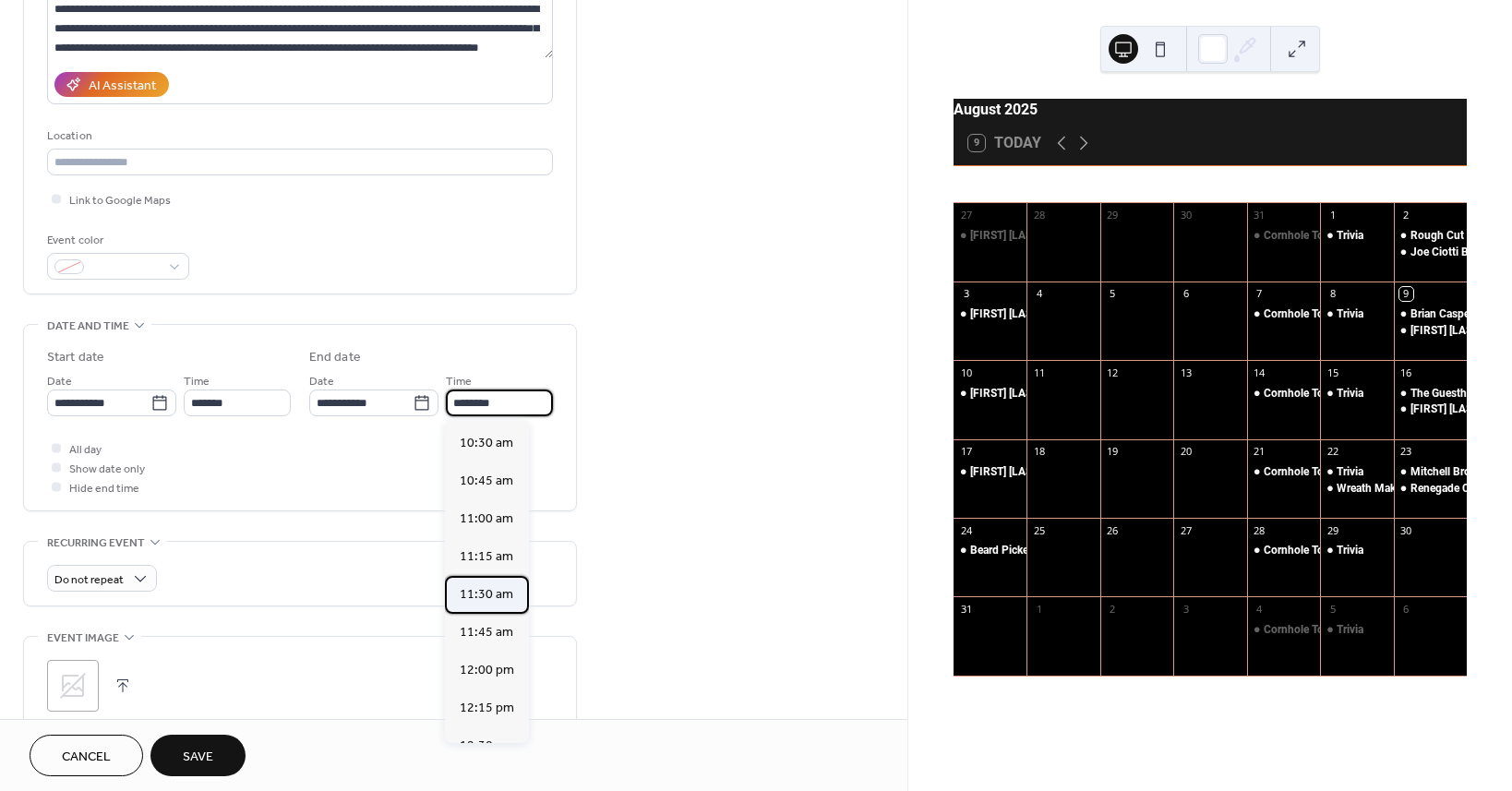 click on "11:30 am" at bounding box center (486, 594) 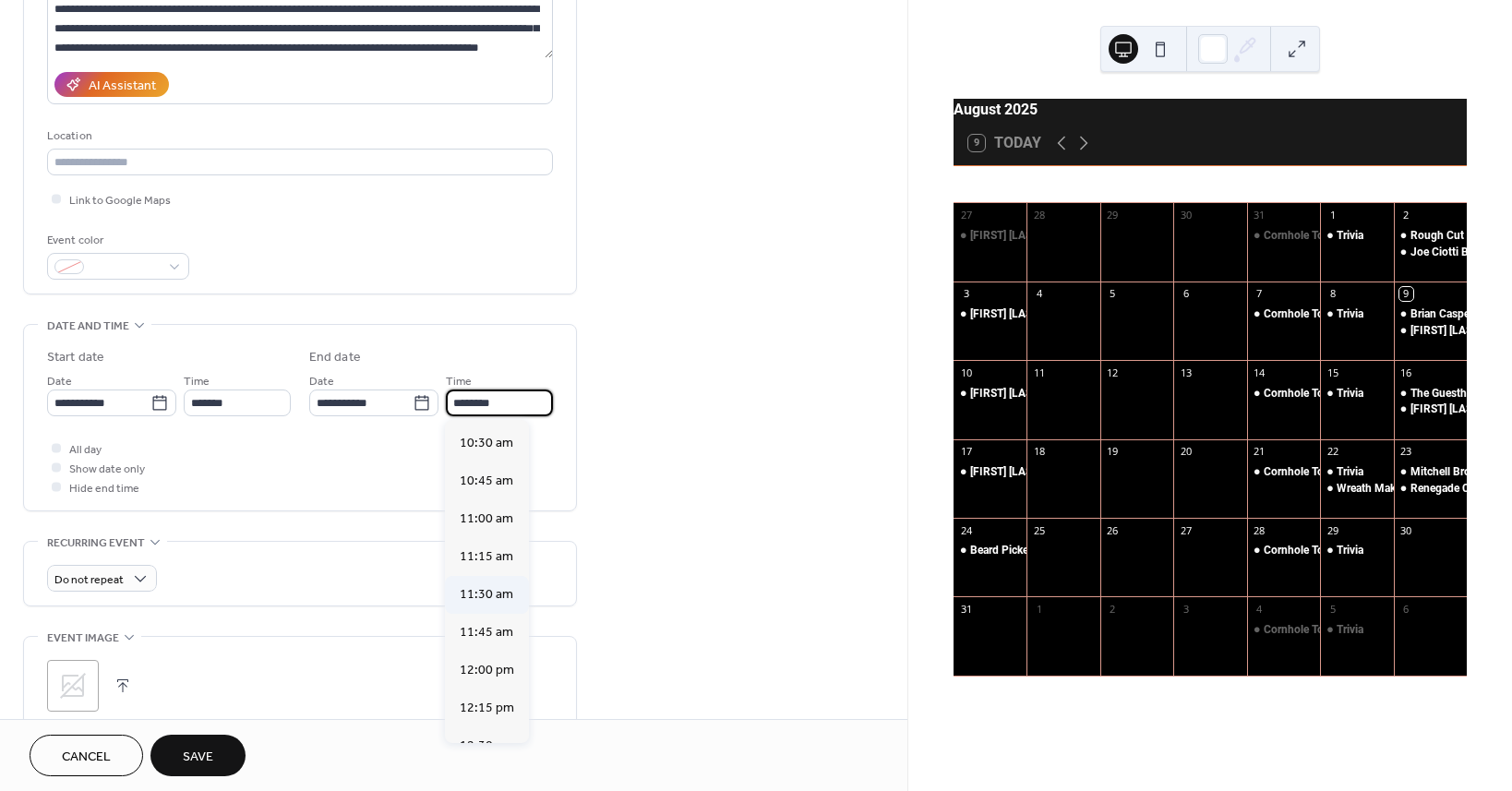 type on "********" 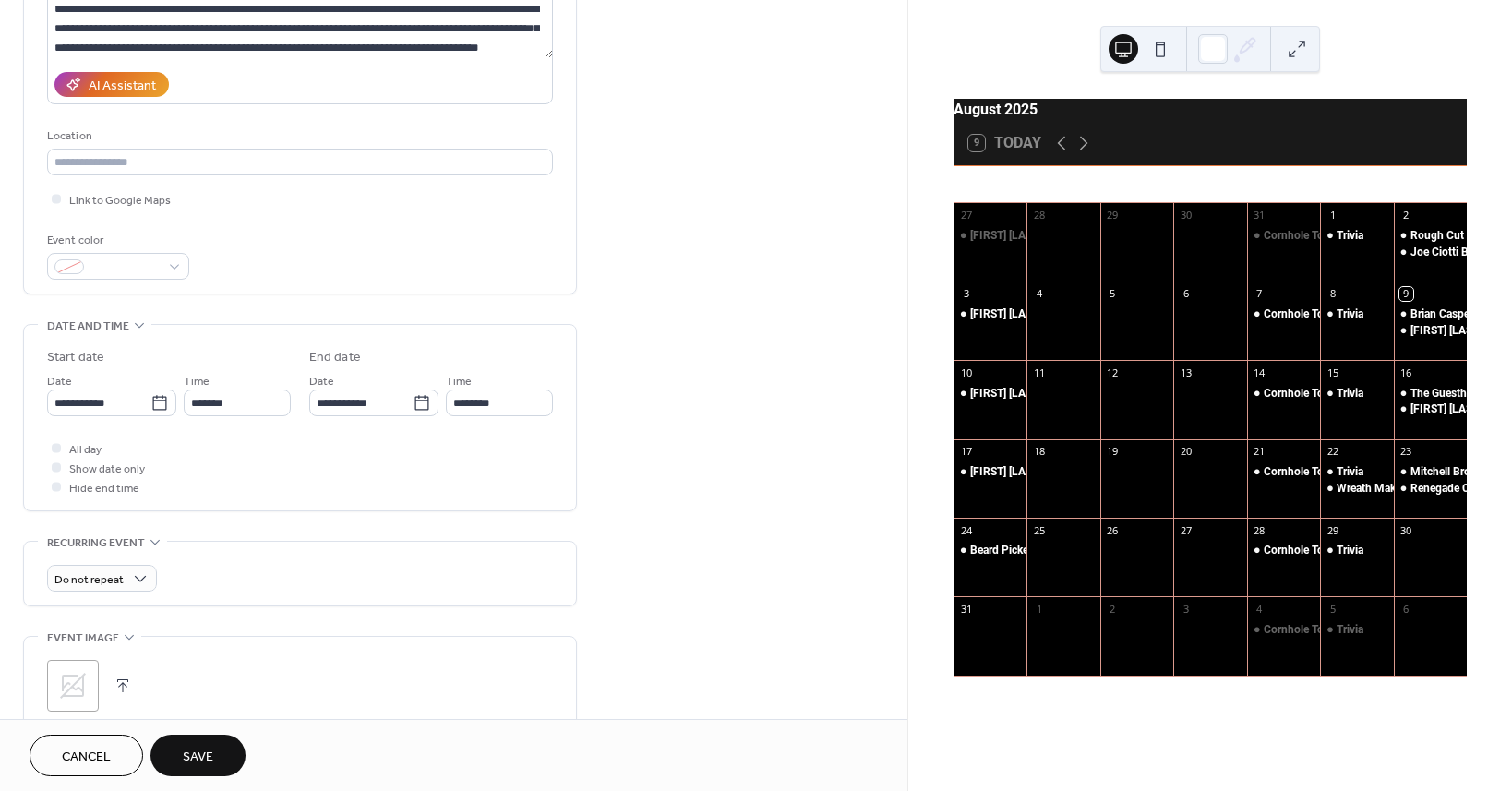 click on "**********" at bounding box center [453, 460] 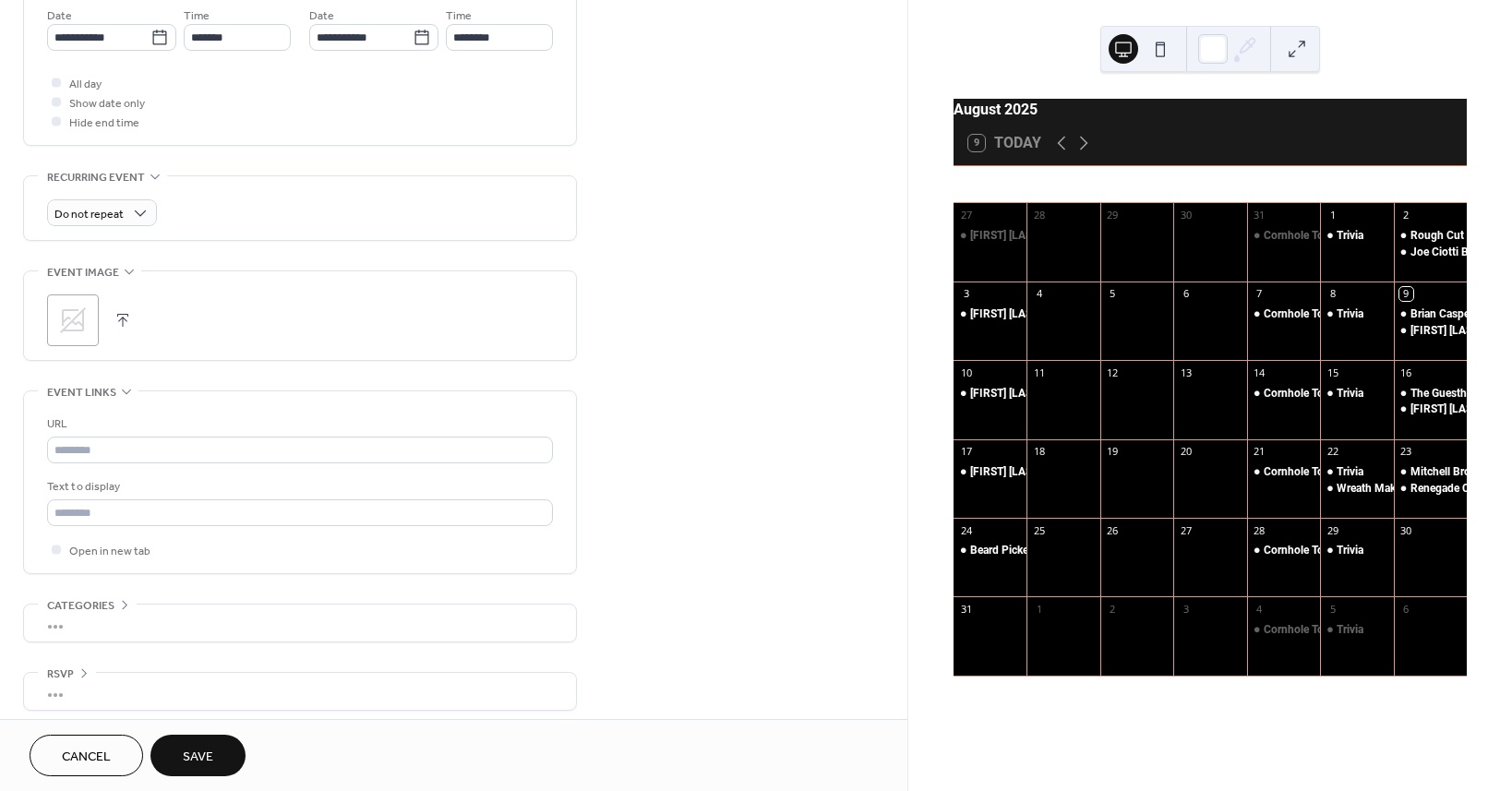 scroll, scrollTop: 653, scrollLeft: 0, axis: vertical 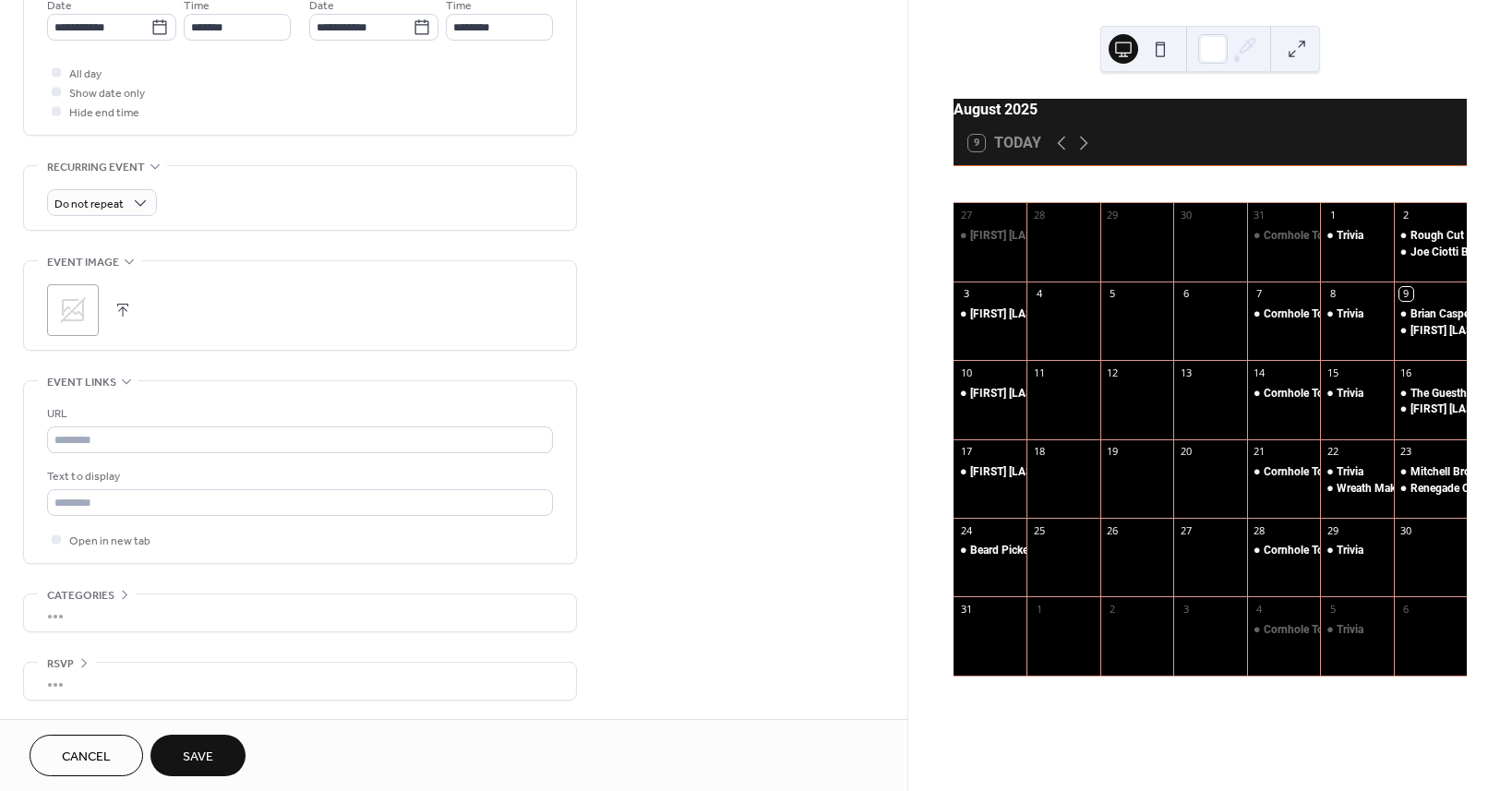 click 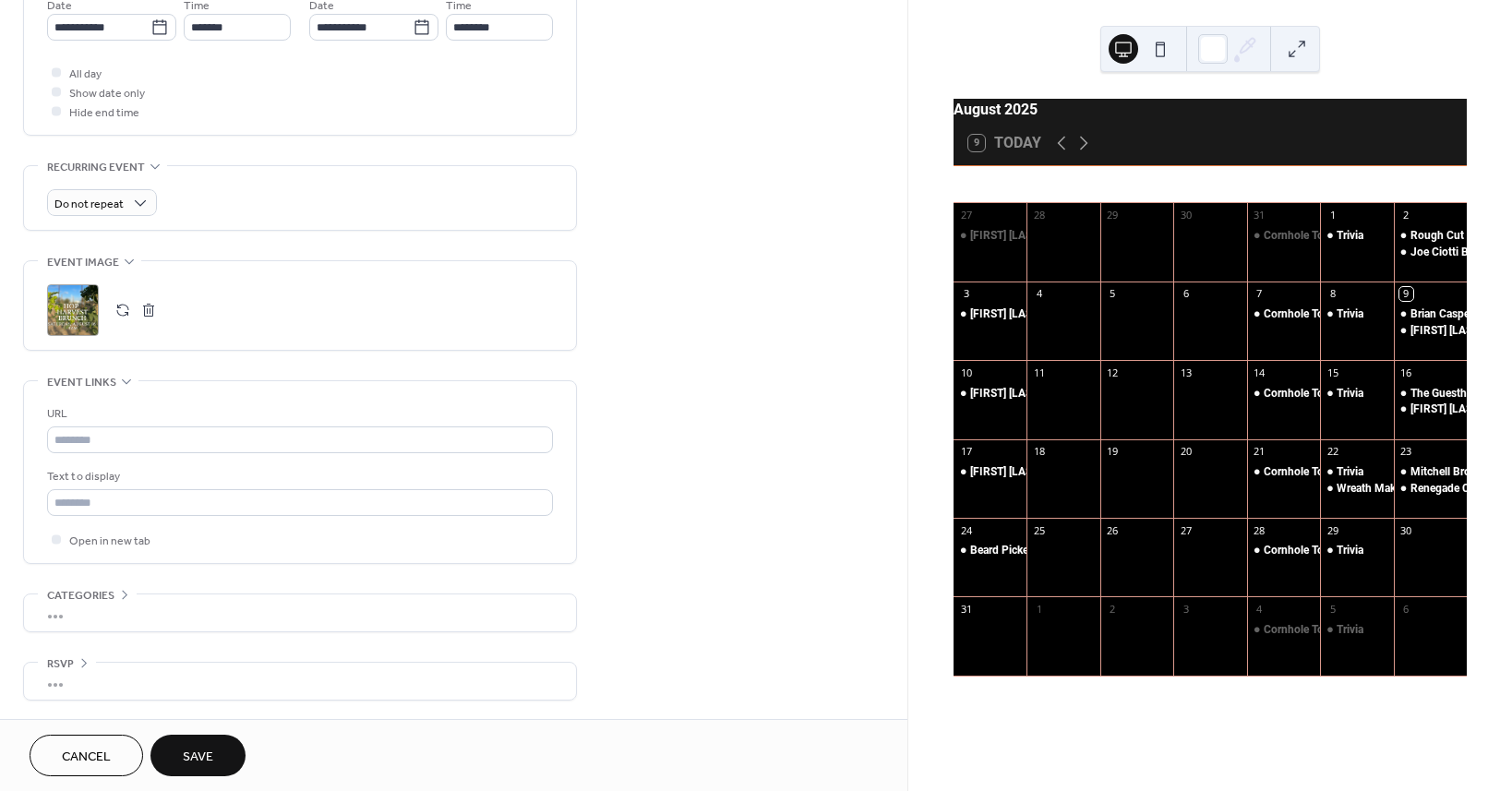 click on "Save" at bounding box center (198, 757) 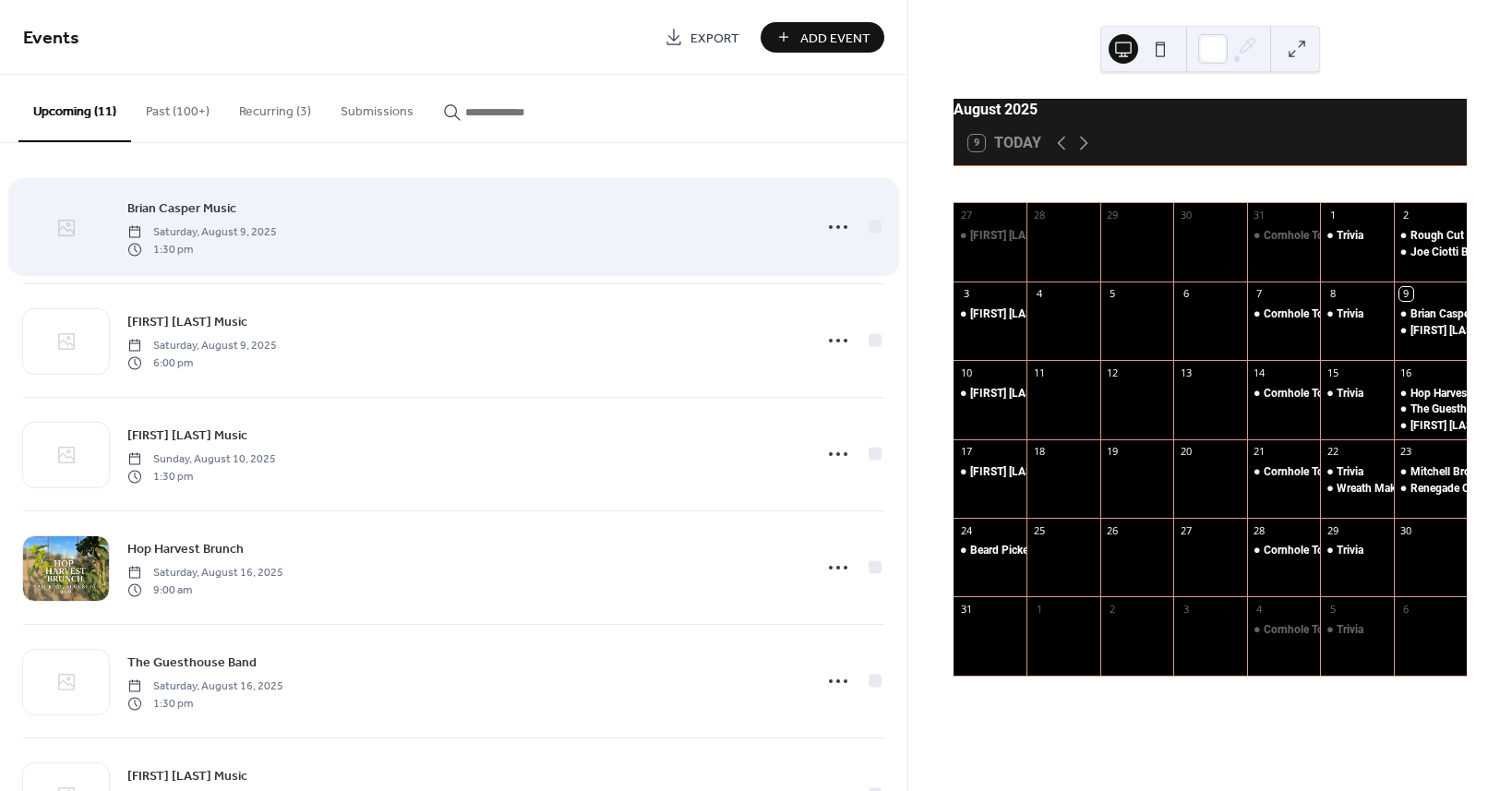 click 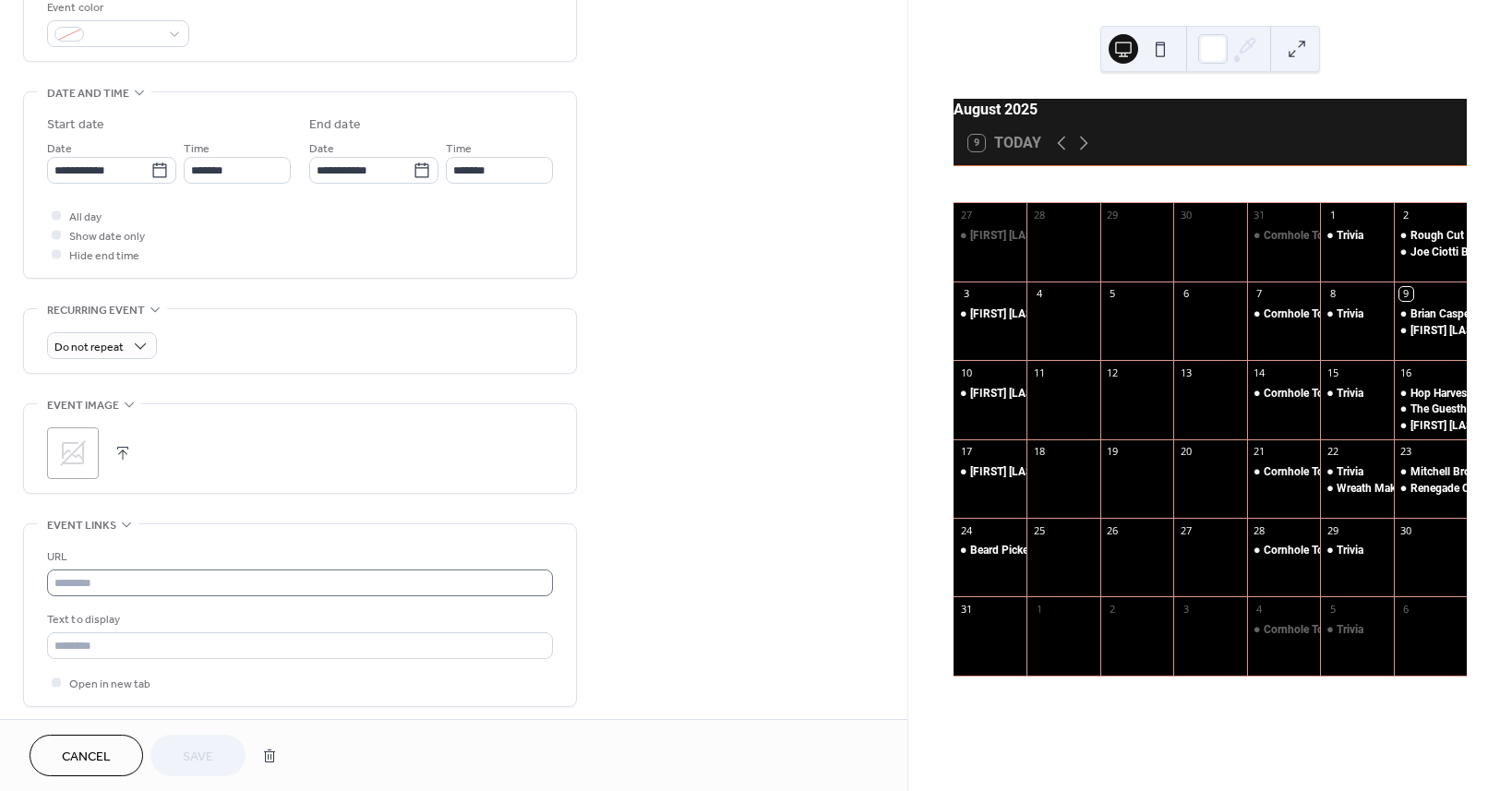 scroll, scrollTop: 554, scrollLeft: 0, axis: vertical 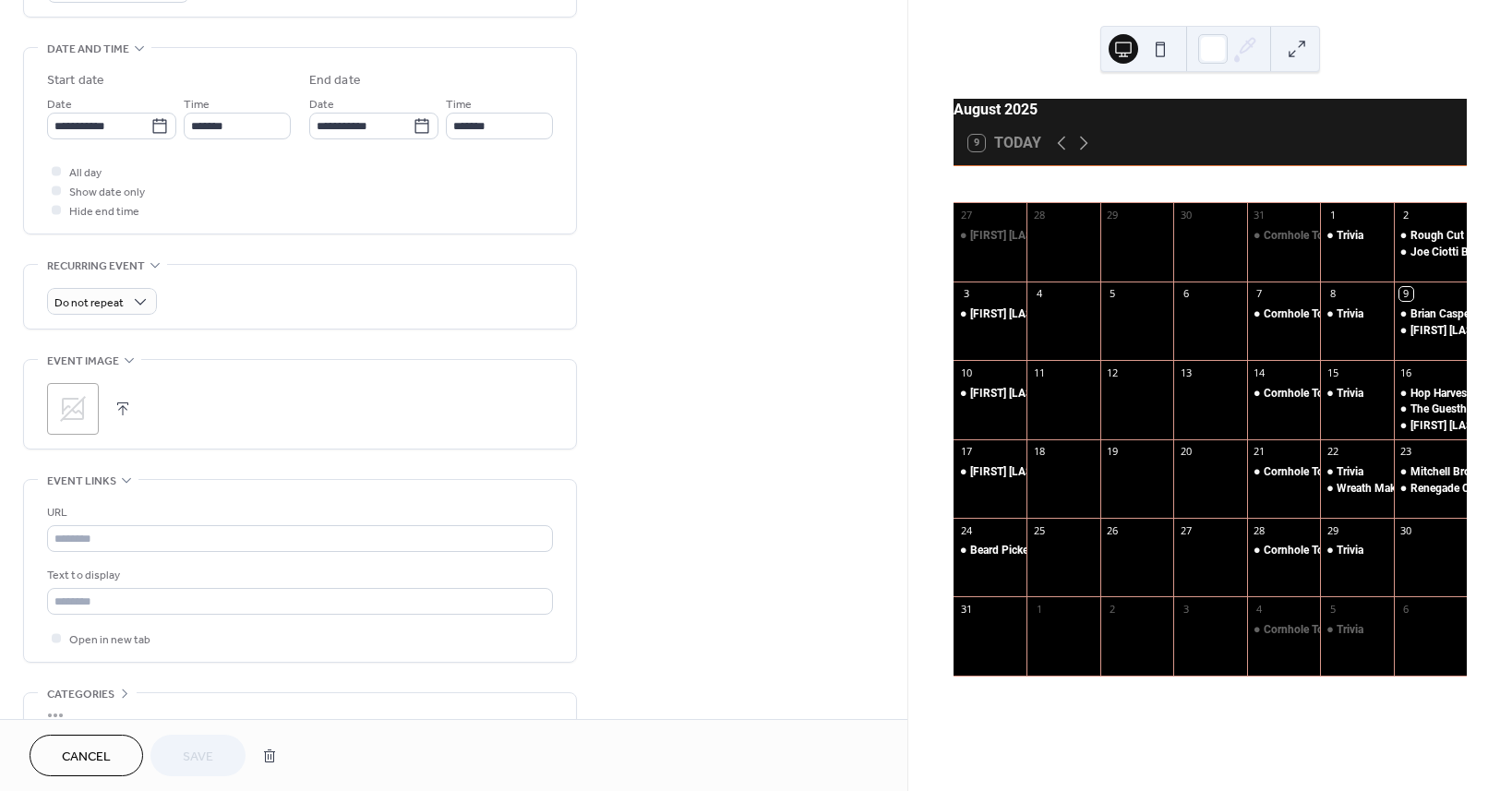 click 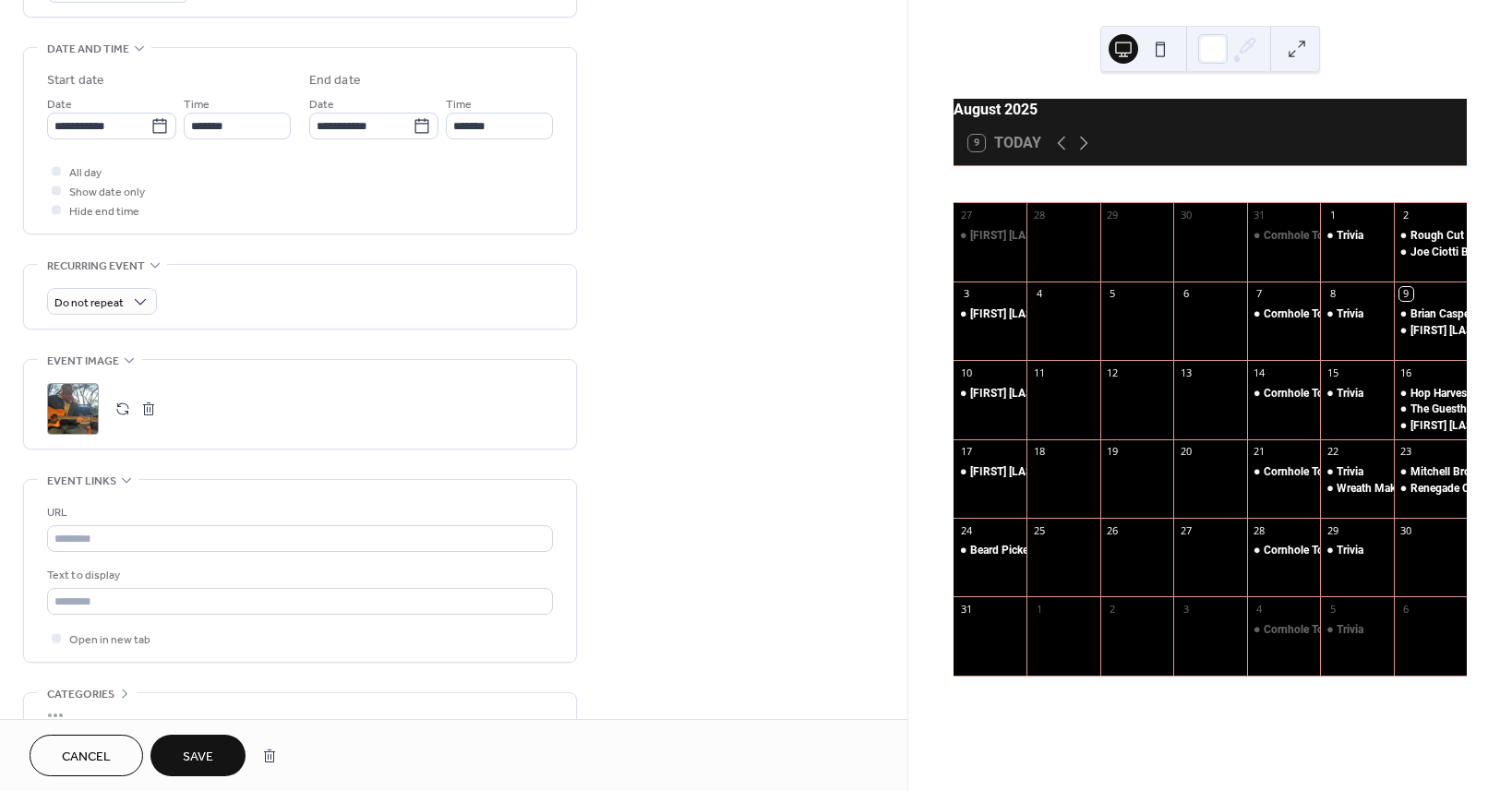 click on "Save" at bounding box center [198, 757] 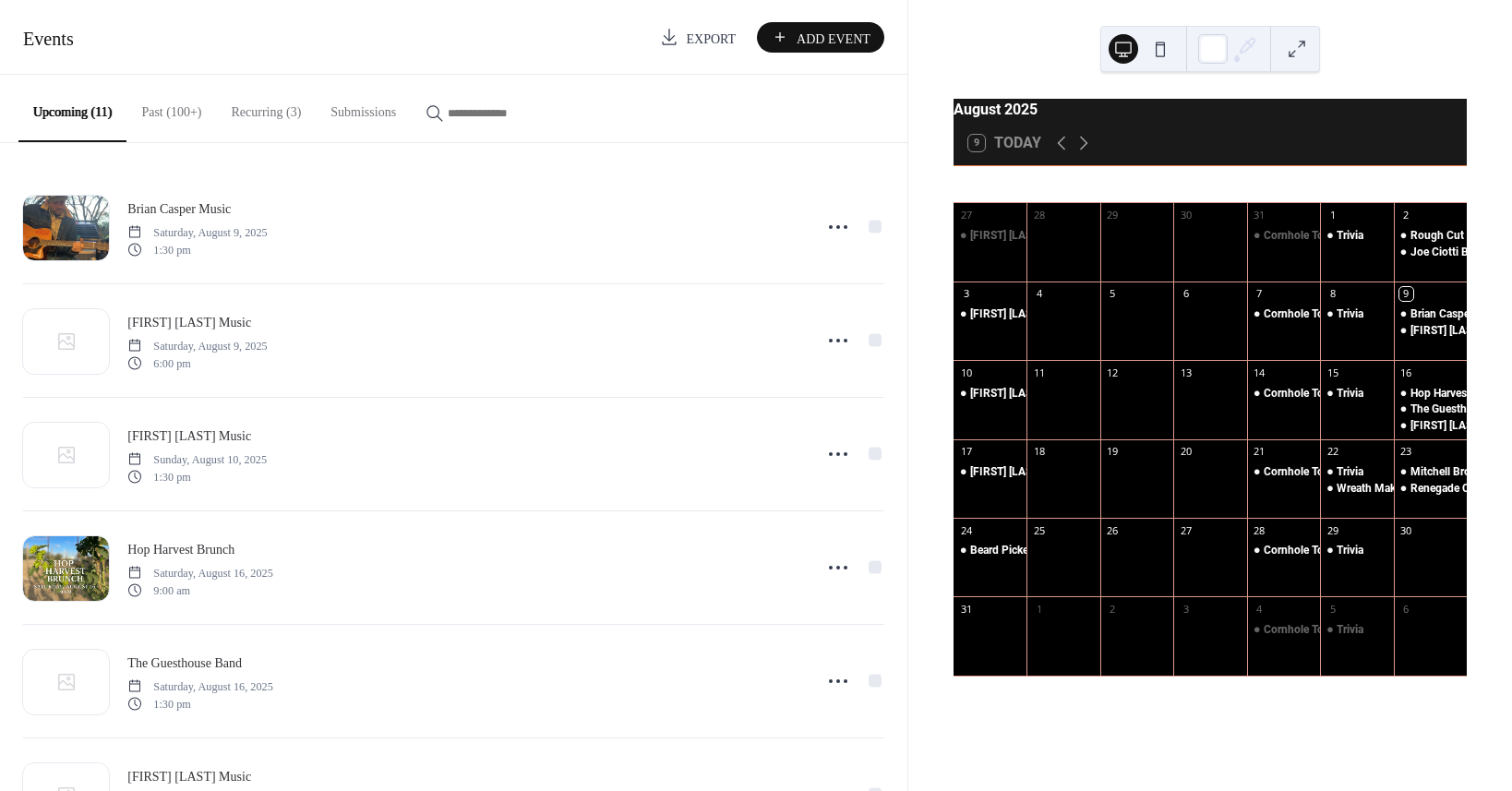 scroll, scrollTop: 0, scrollLeft: 0, axis: both 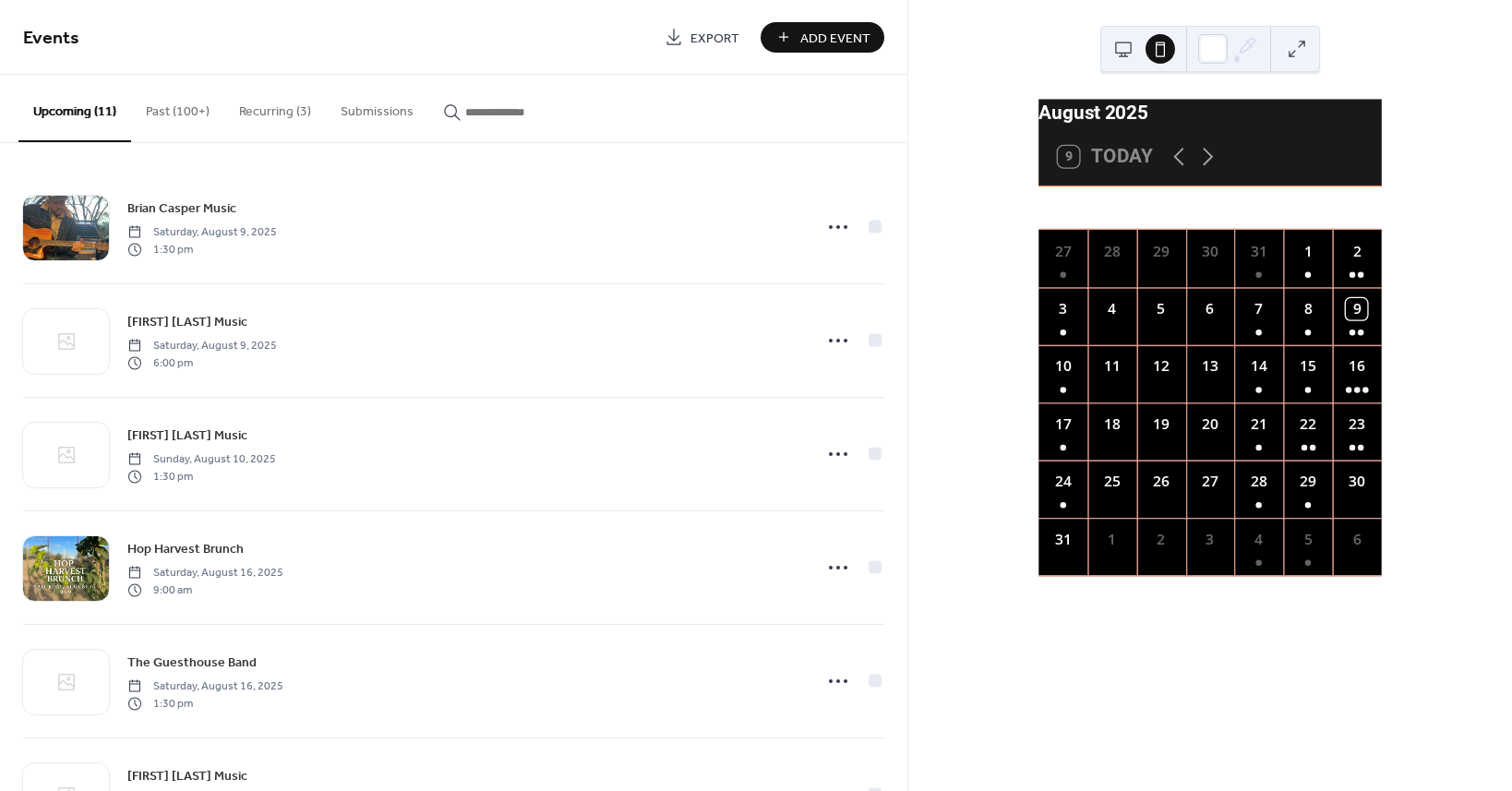 click at bounding box center [1123, 49] 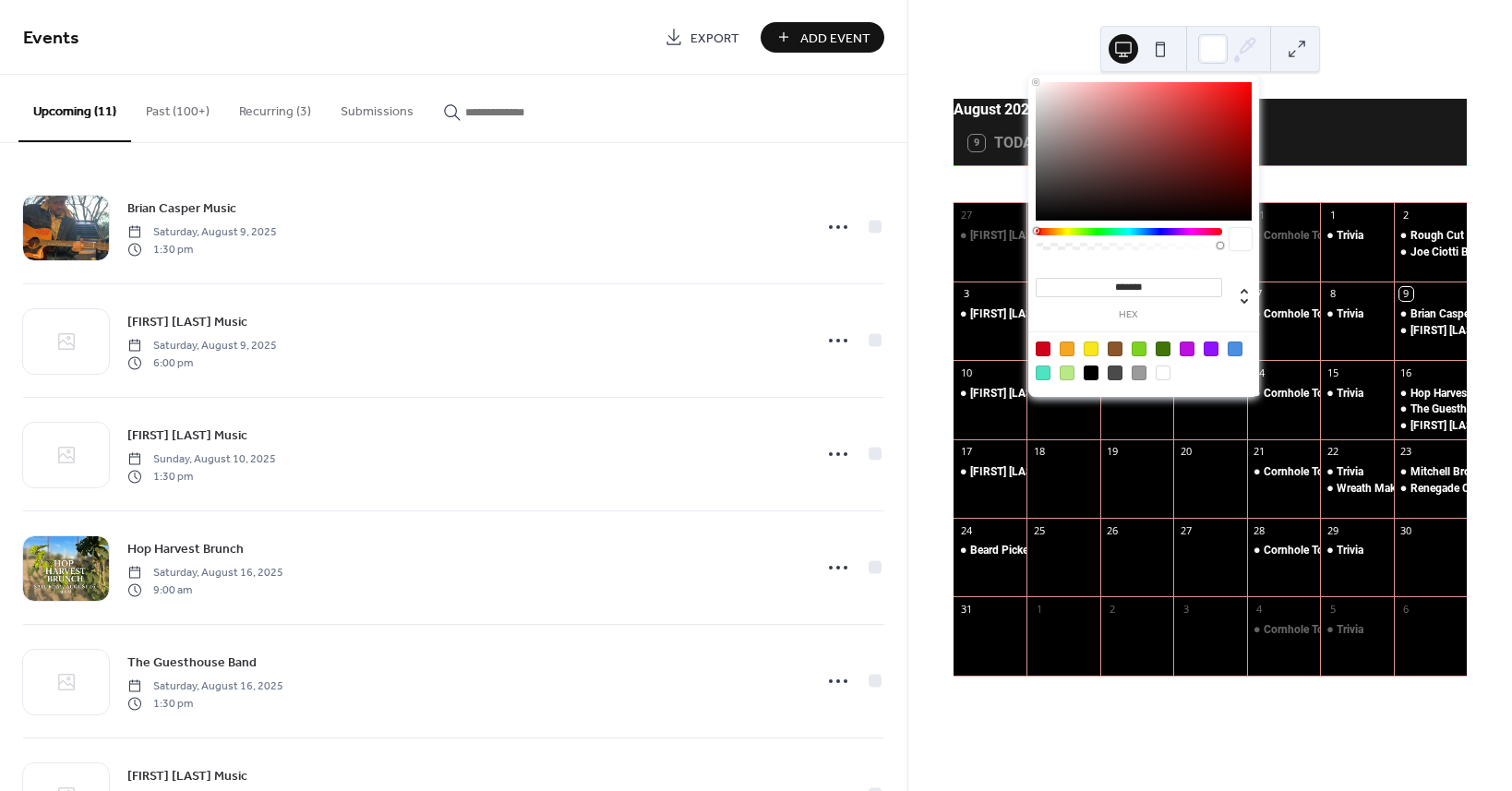 click 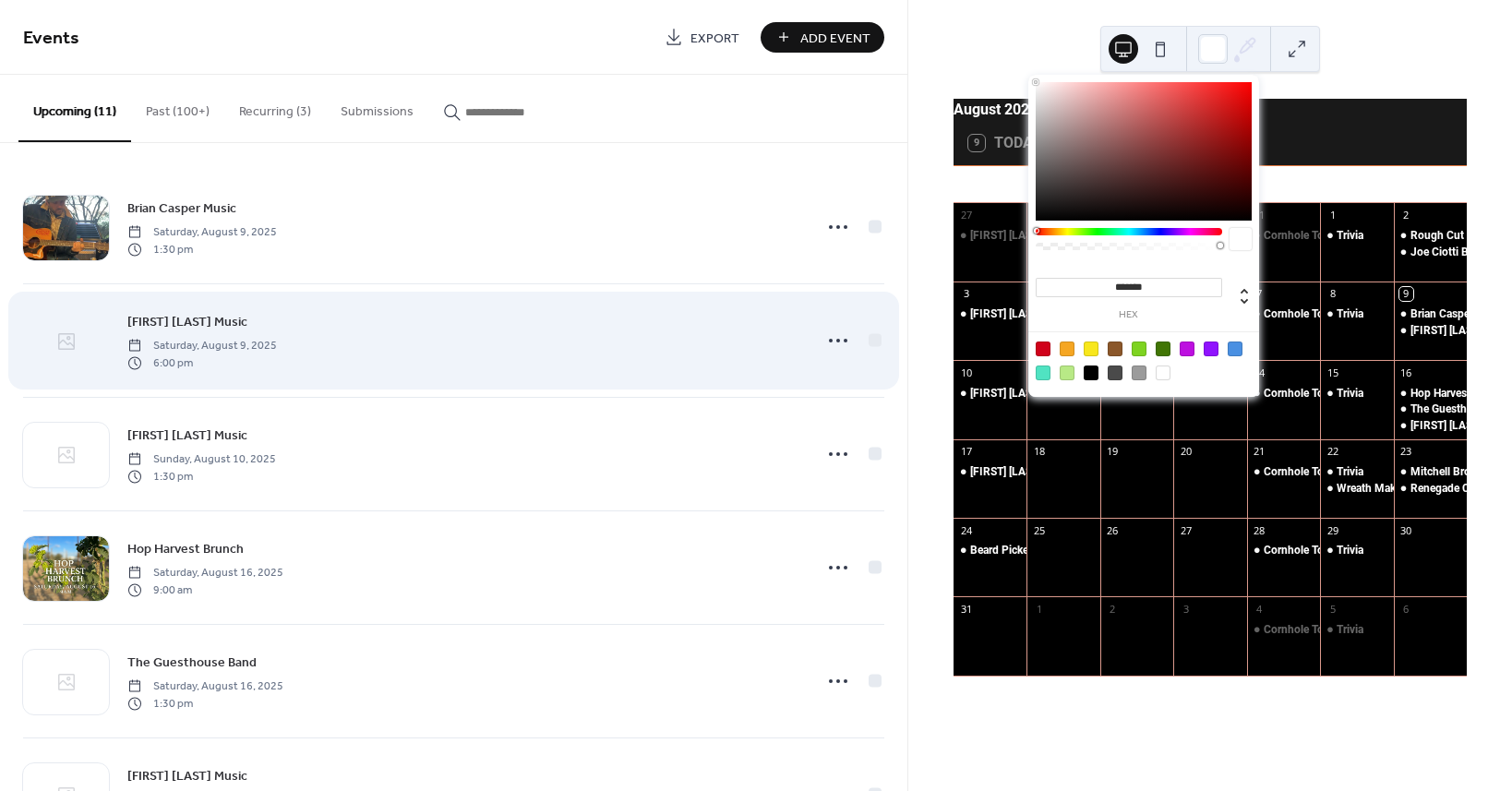 click 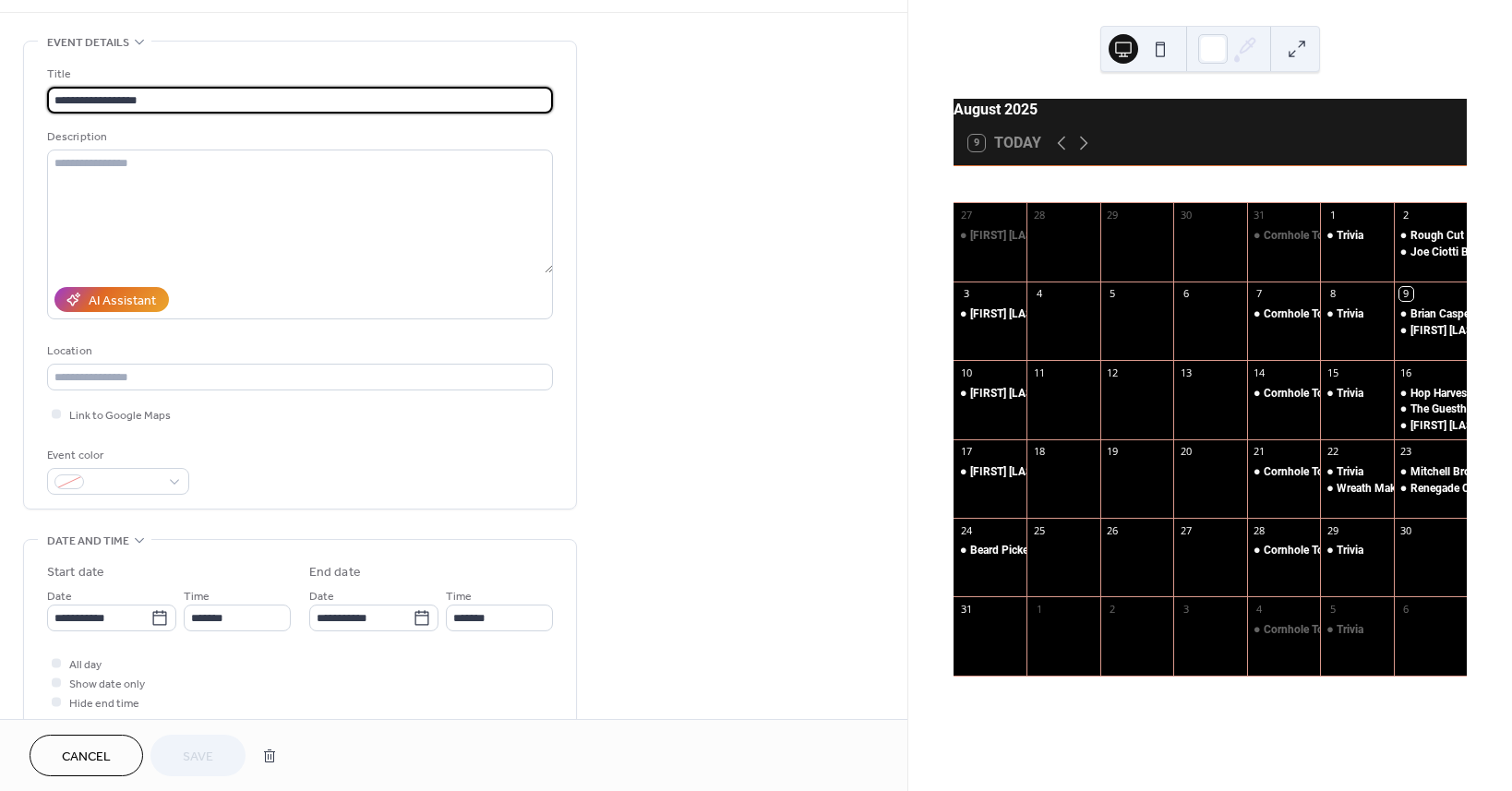 scroll, scrollTop: 369, scrollLeft: 0, axis: vertical 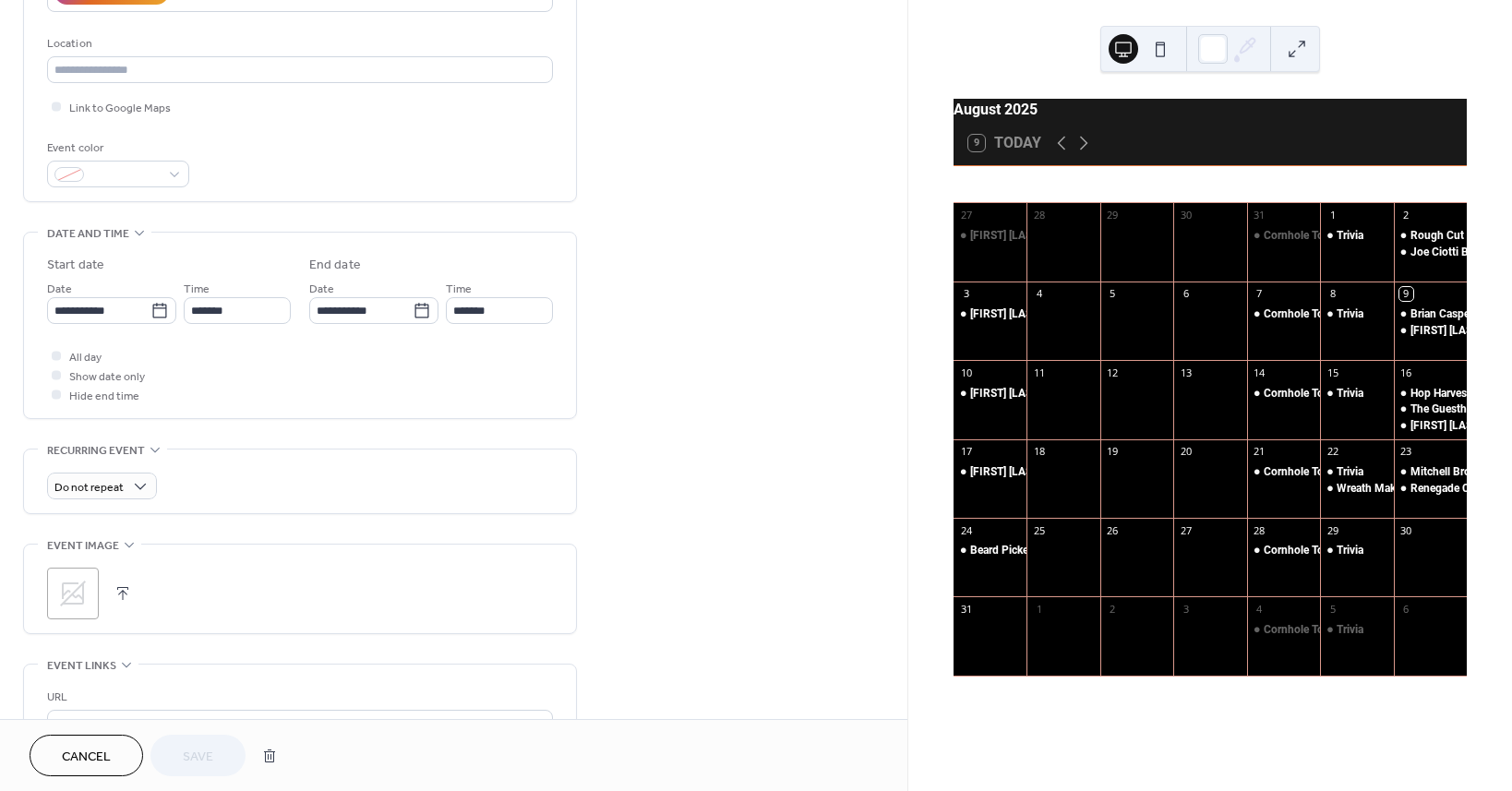 click on ";" at bounding box center (73, 593) 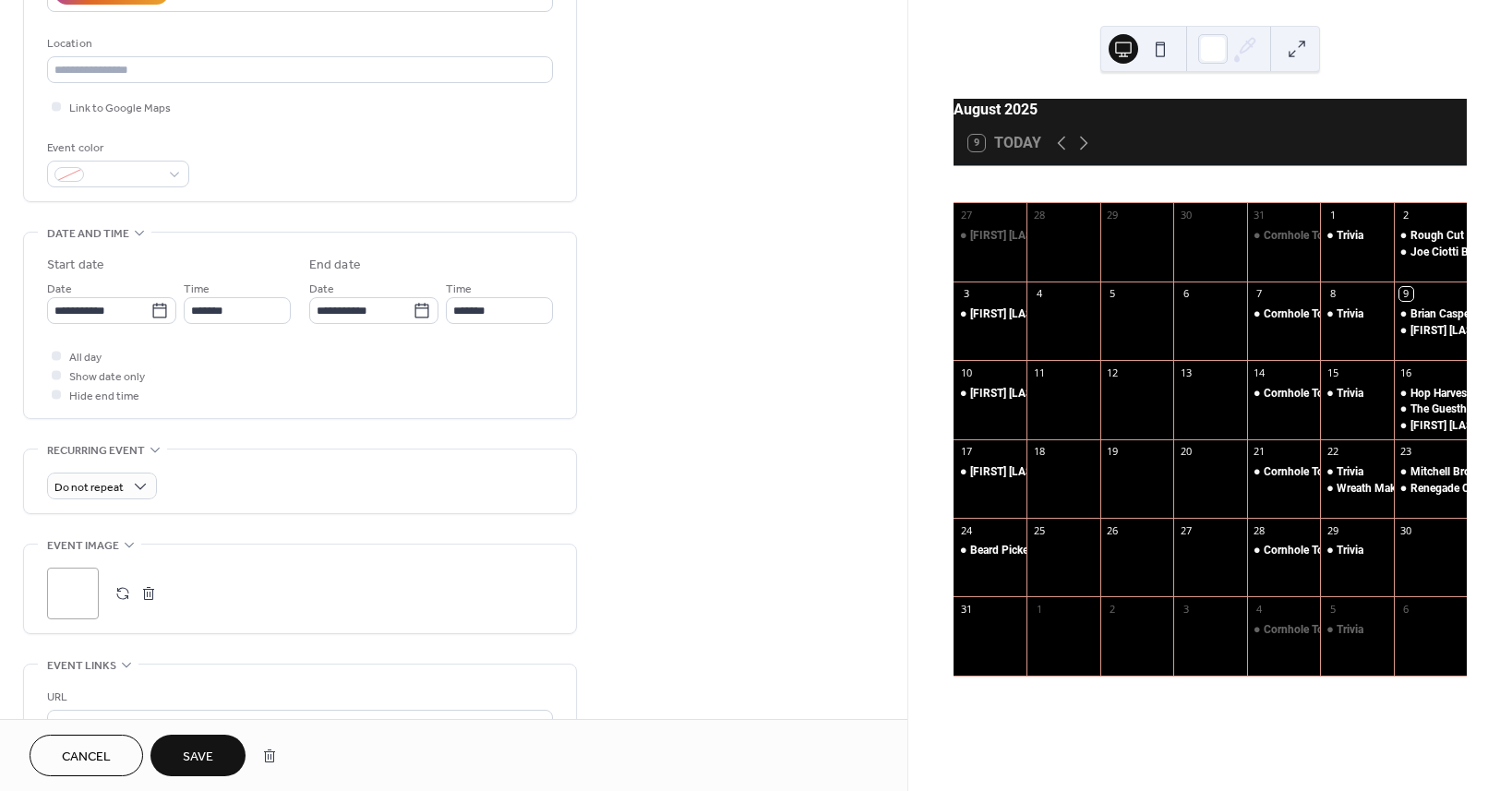 click on "Save" at bounding box center (198, 757) 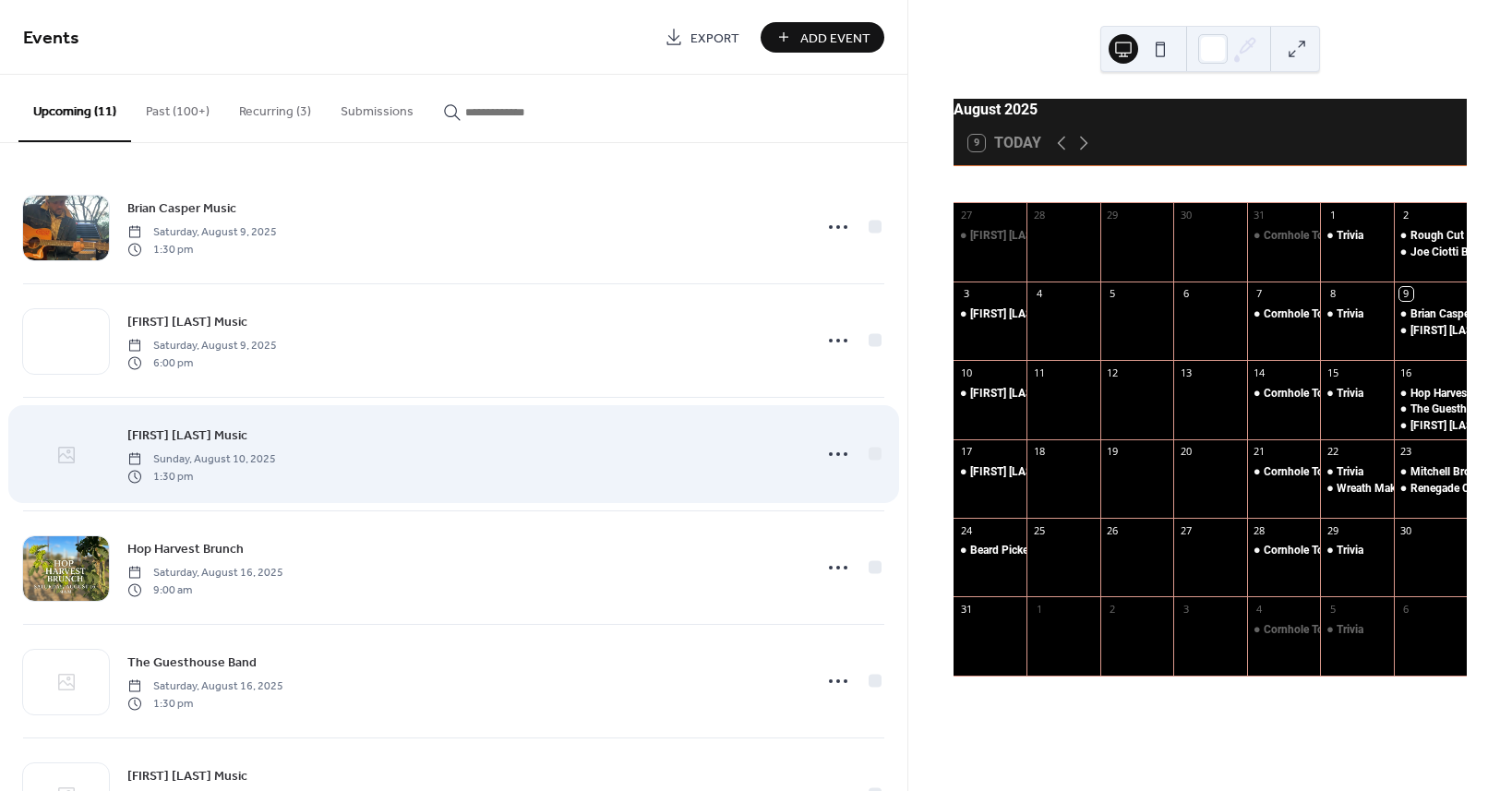 click 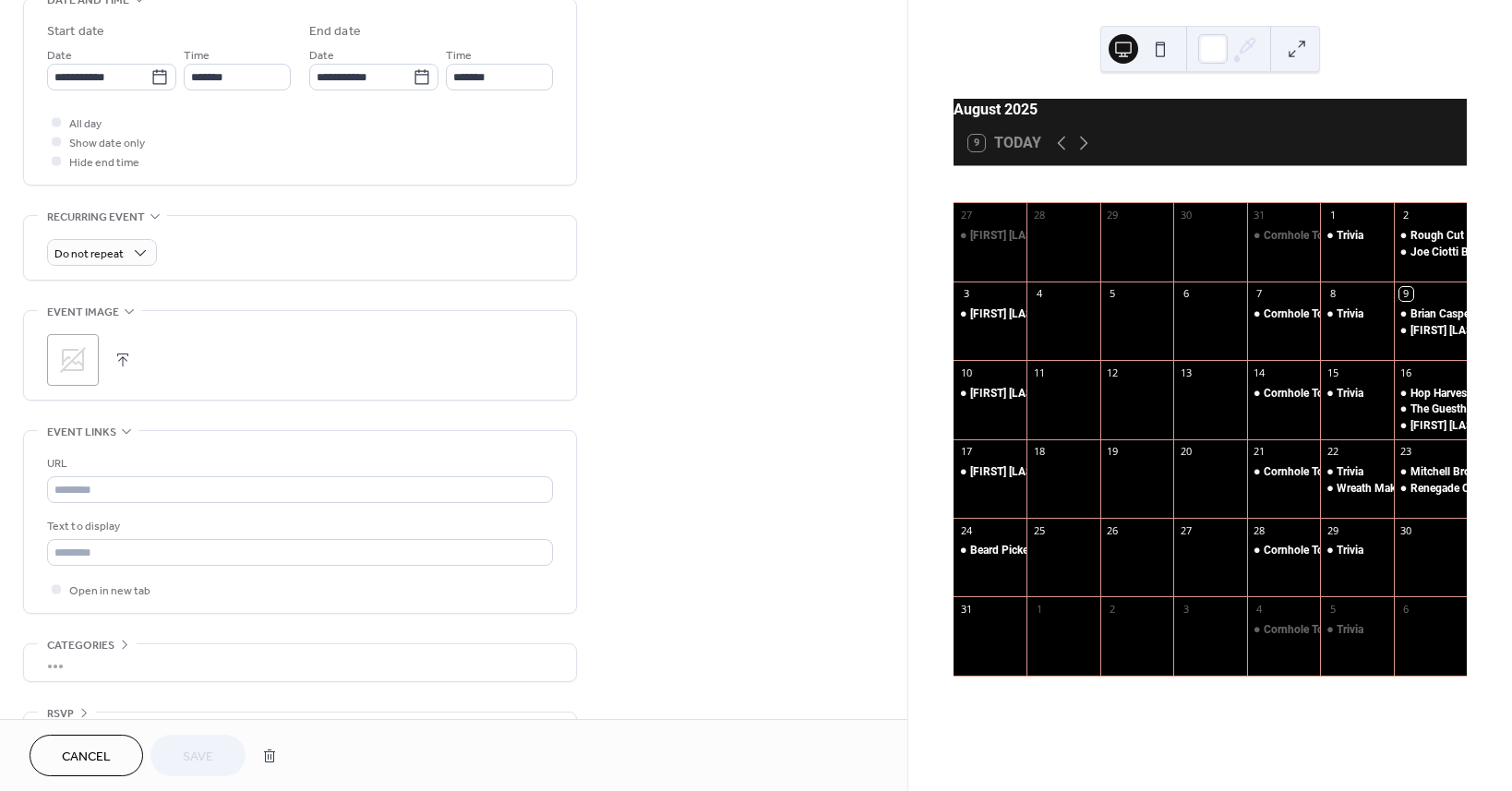 scroll, scrollTop: 646, scrollLeft: 0, axis: vertical 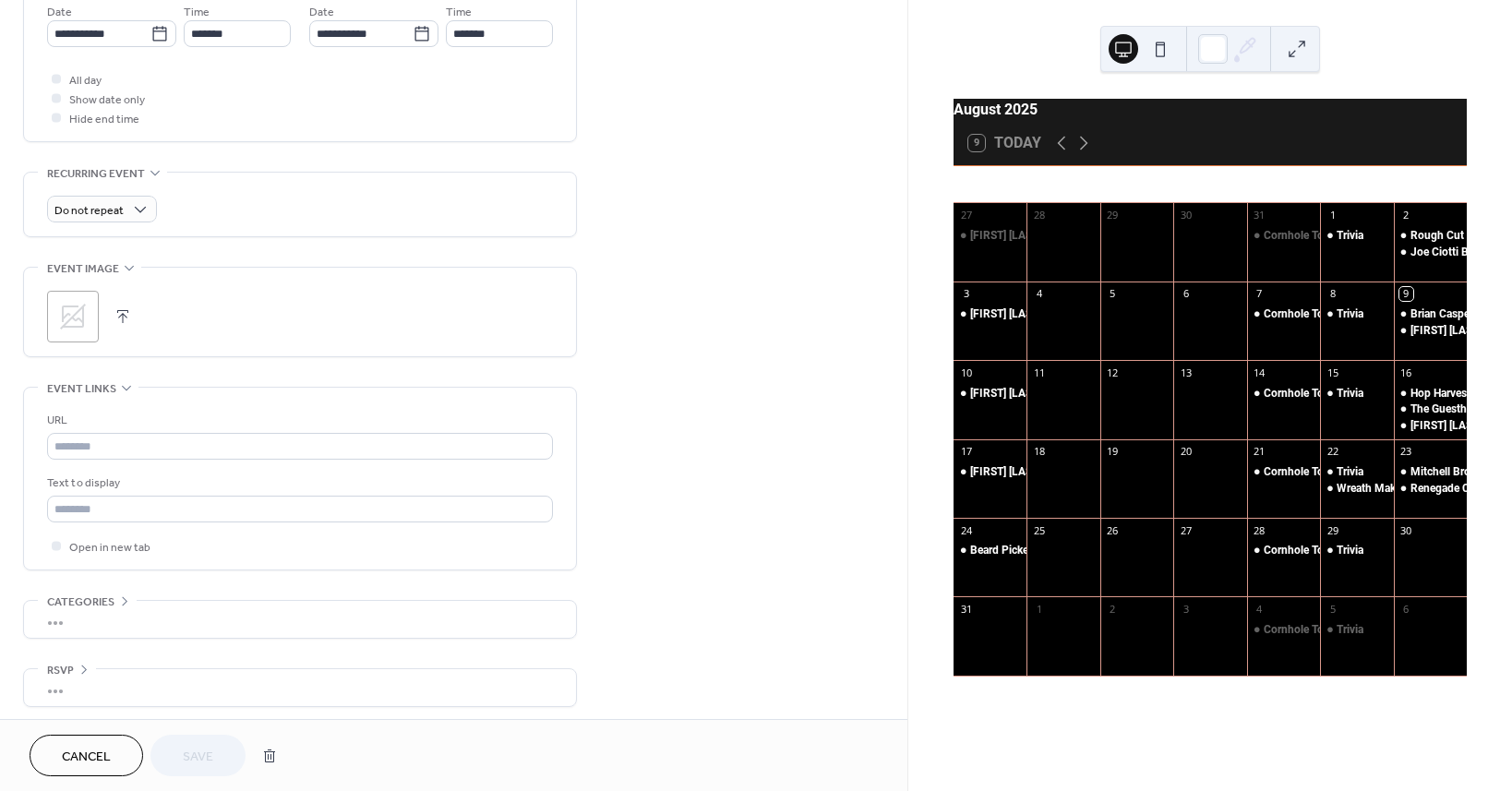 click 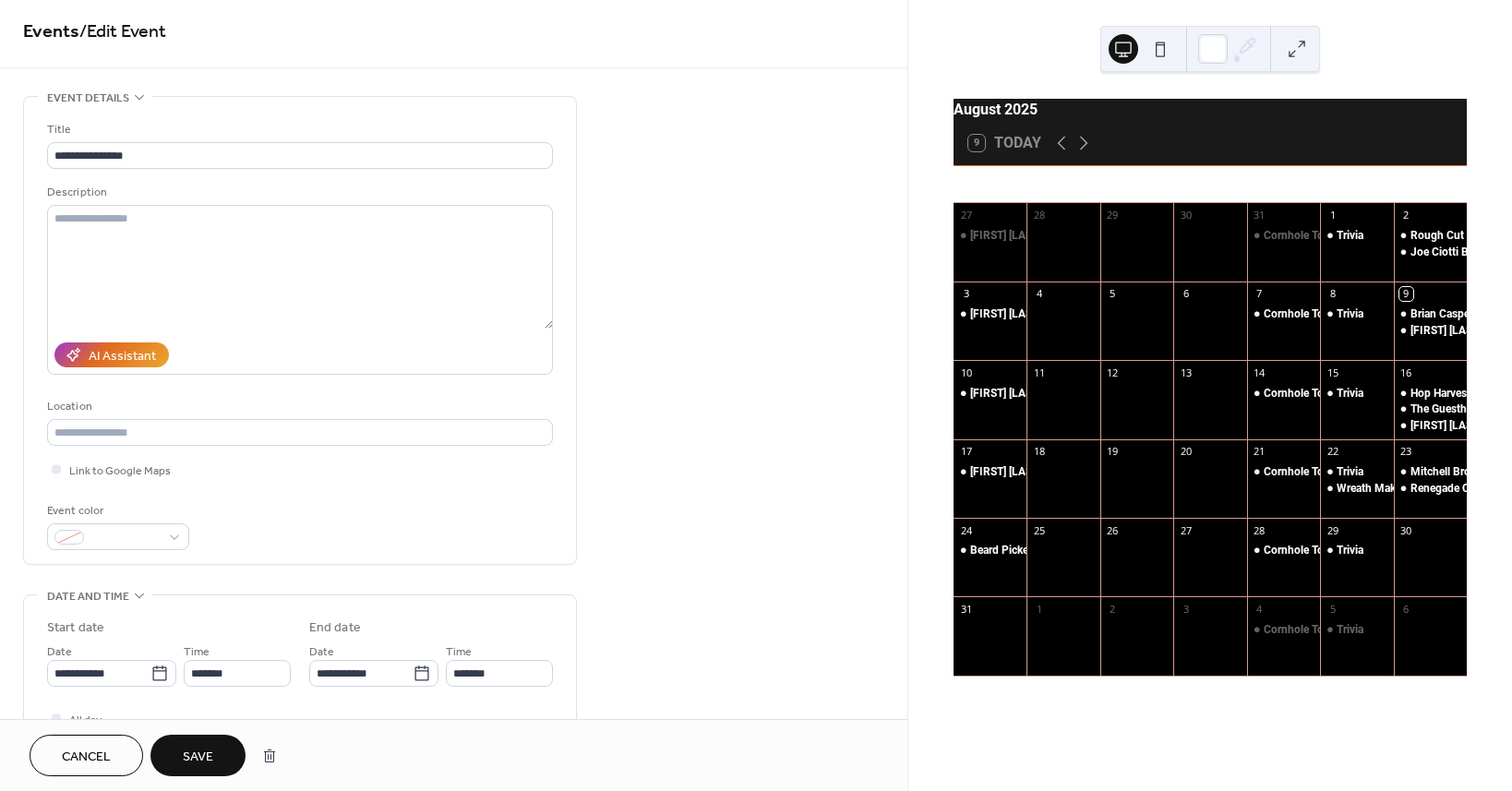 scroll, scrollTop: 0, scrollLeft: 0, axis: both 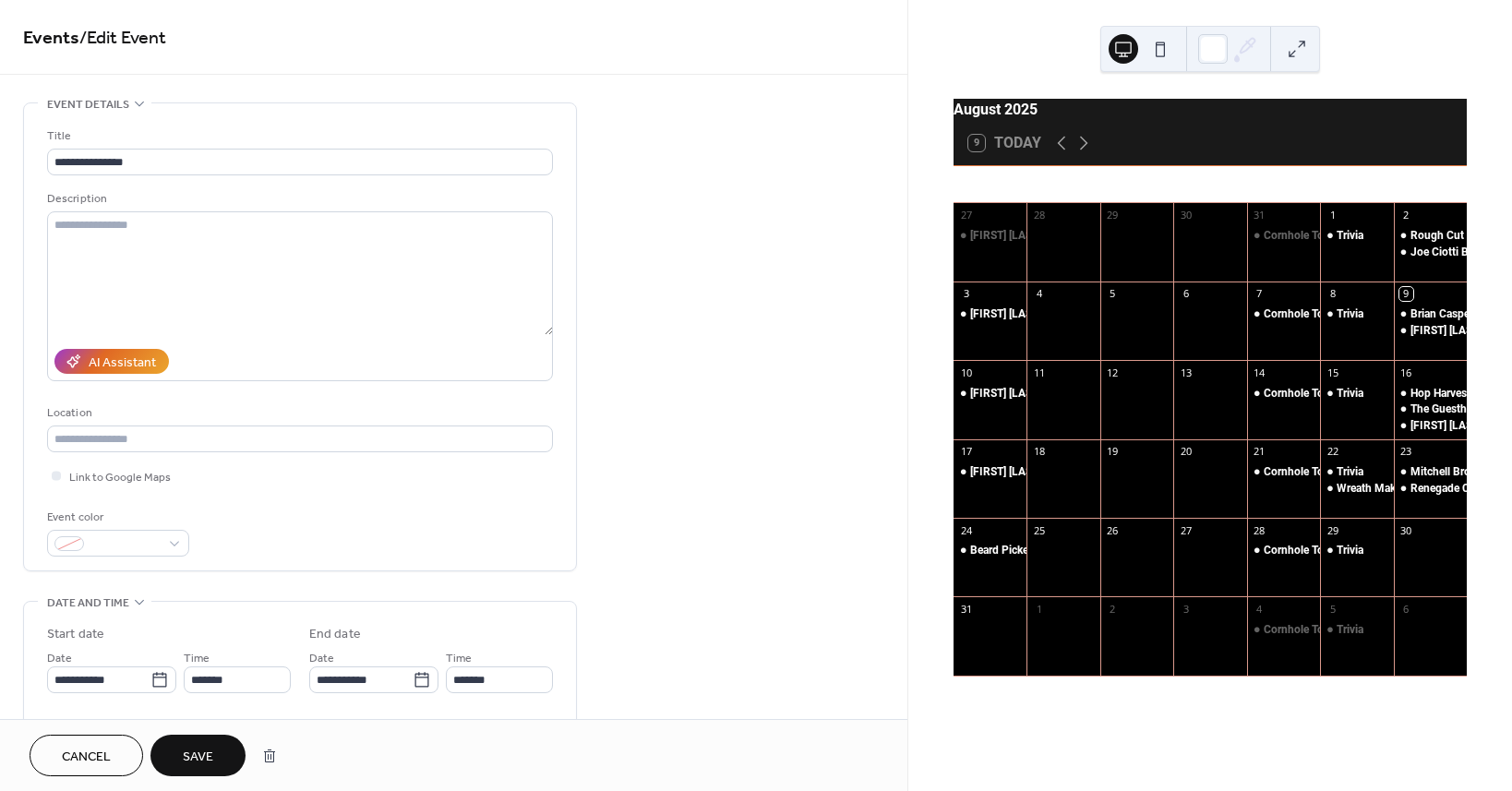 click on "Save" at bounding box center [198, 757] 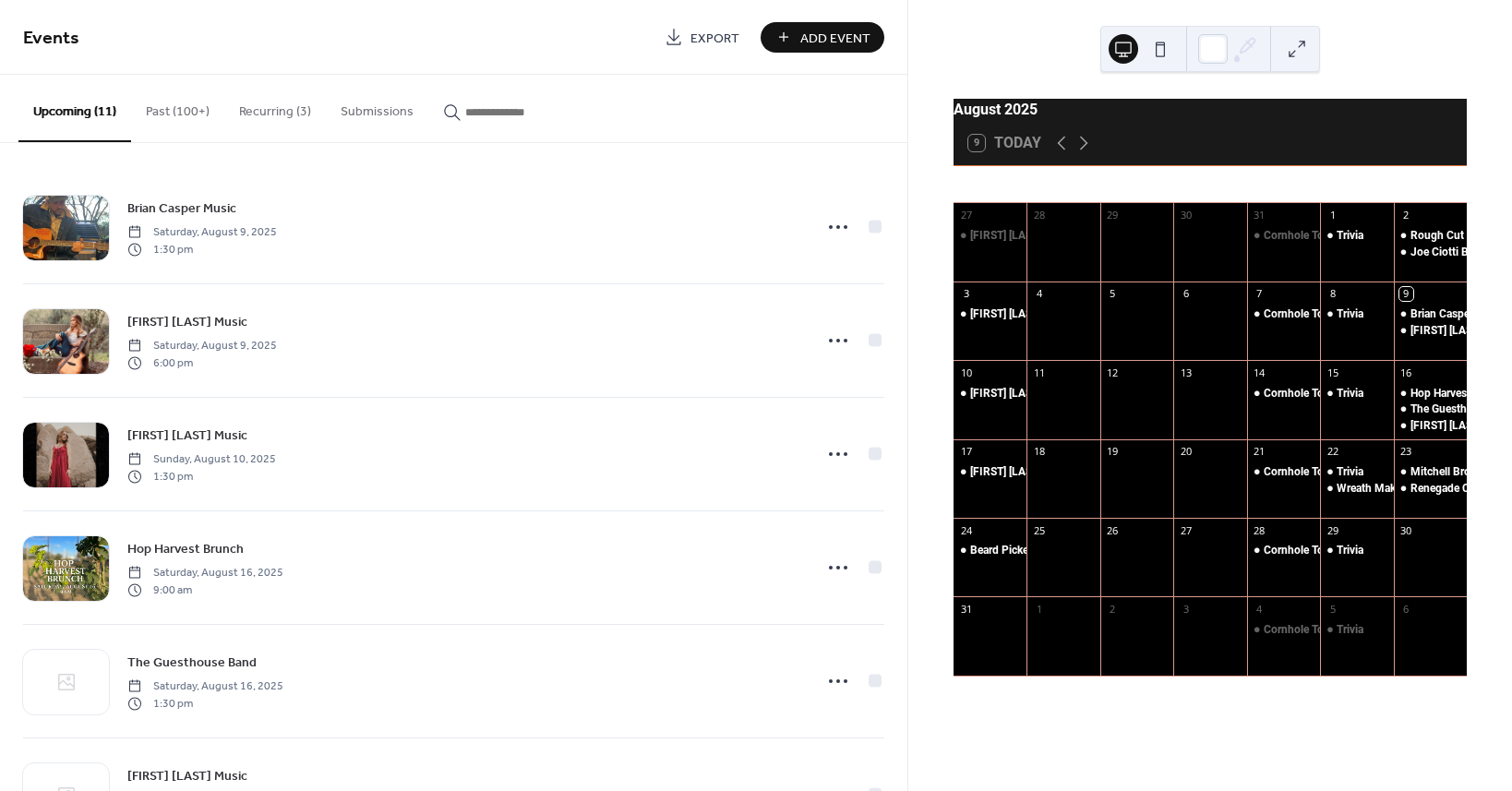 click at bounding box center (1160, 49) 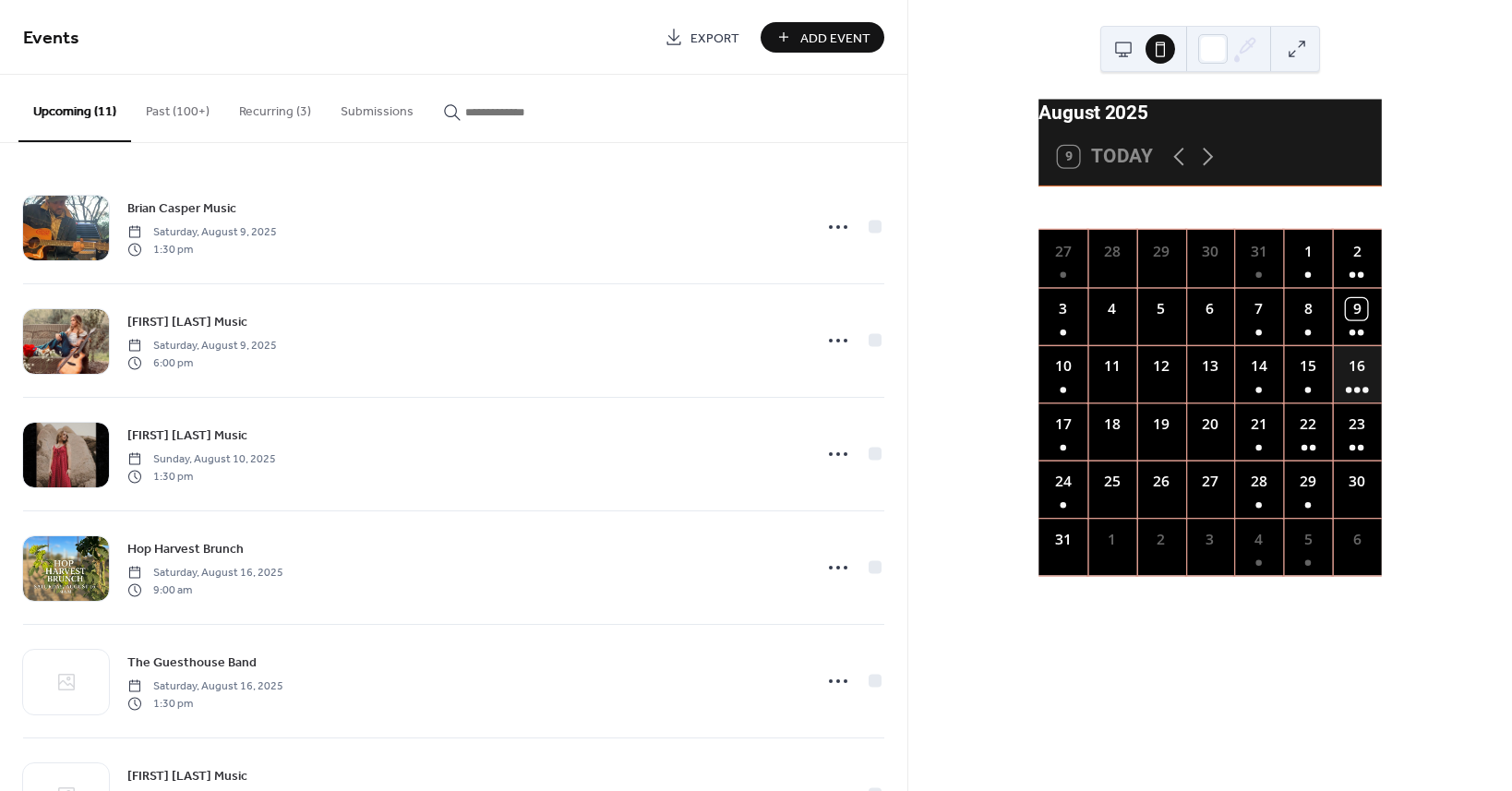 click on "16" at bounding box center (1357, 374) 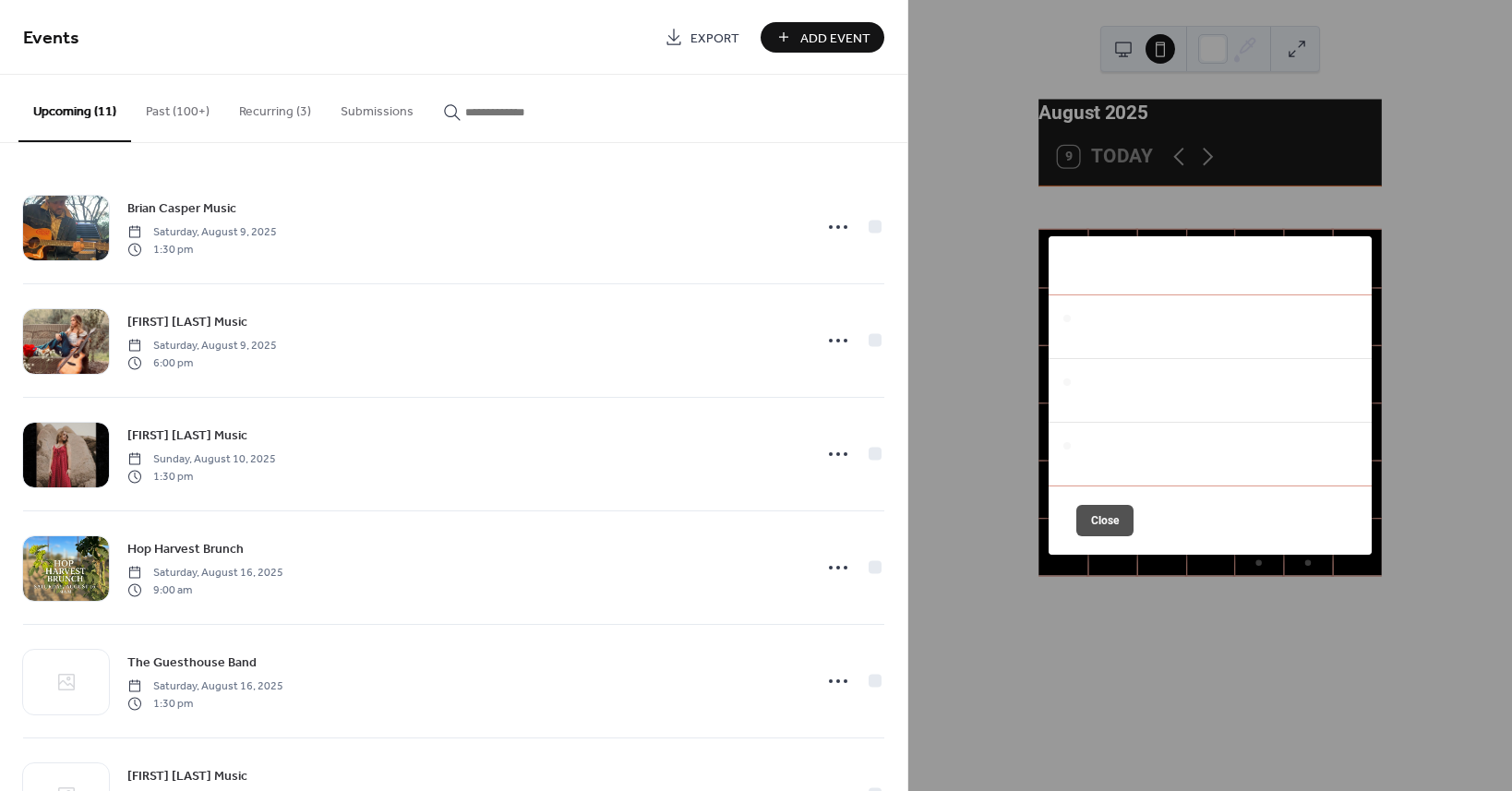 click on "Hop Harvest Brunch" at bounding box center (1136, 316) 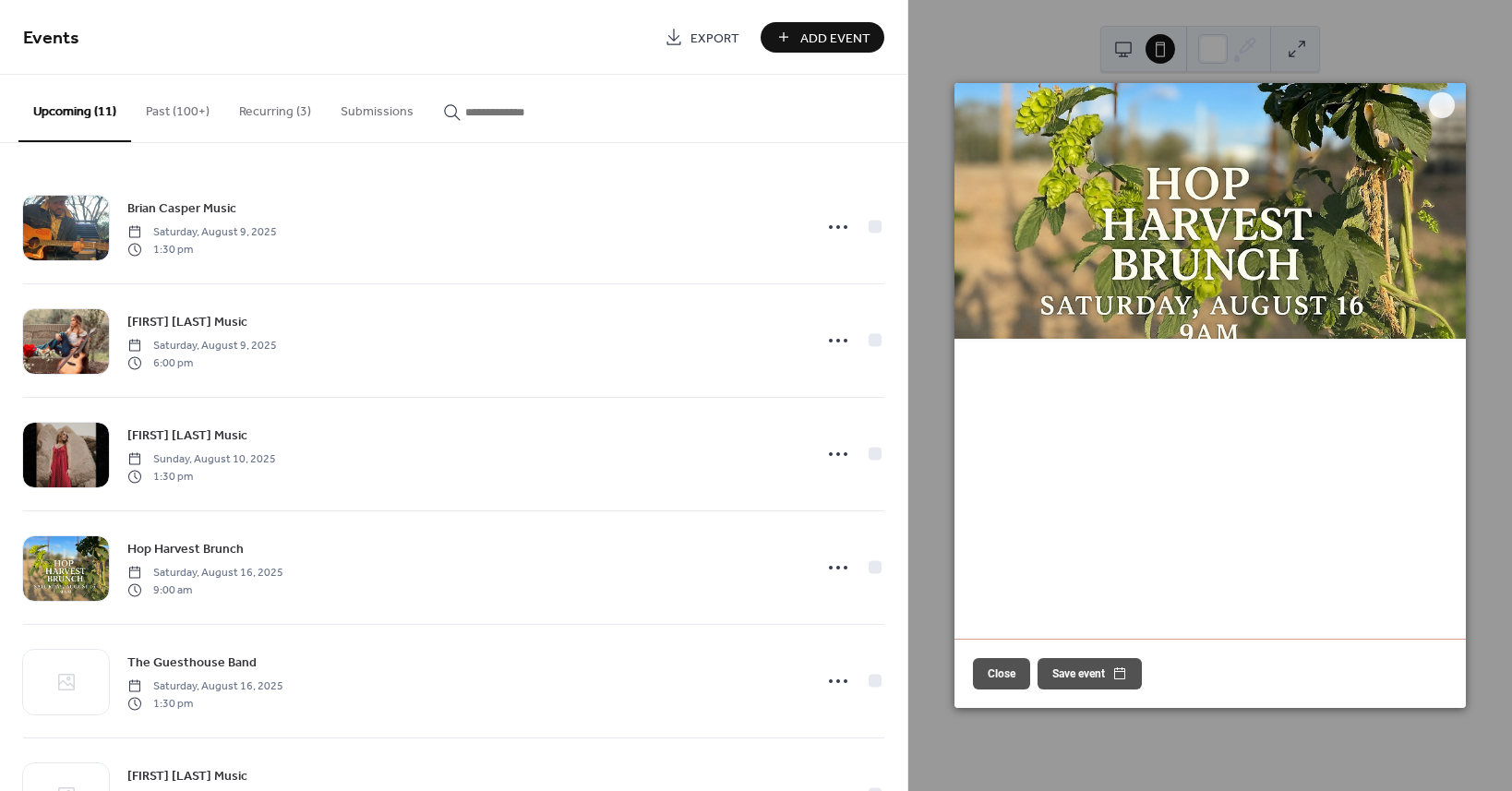 click on "Close" at bounding box center (1002, 674) 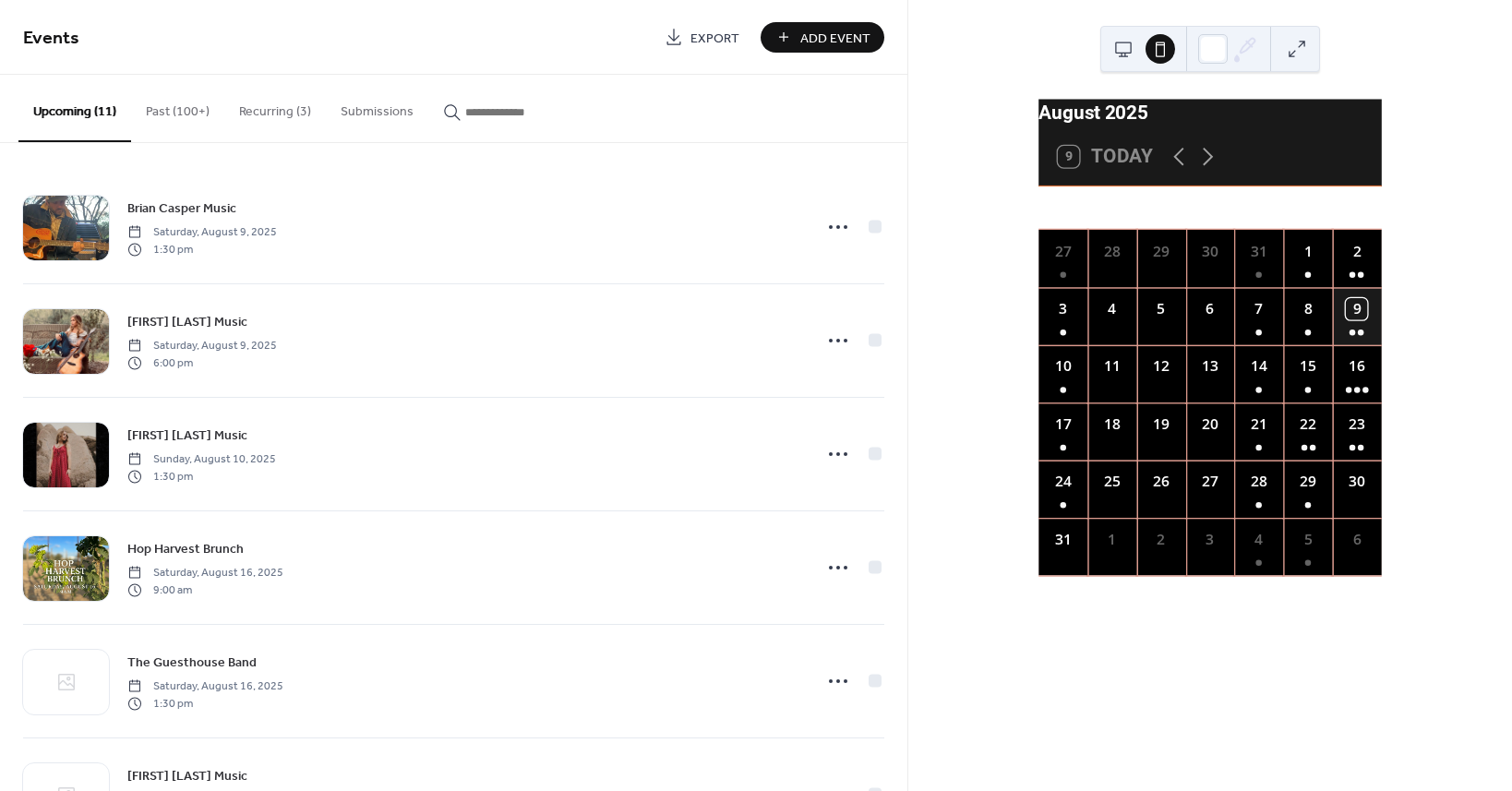 click on "9" at bounding box center [1357, 316] 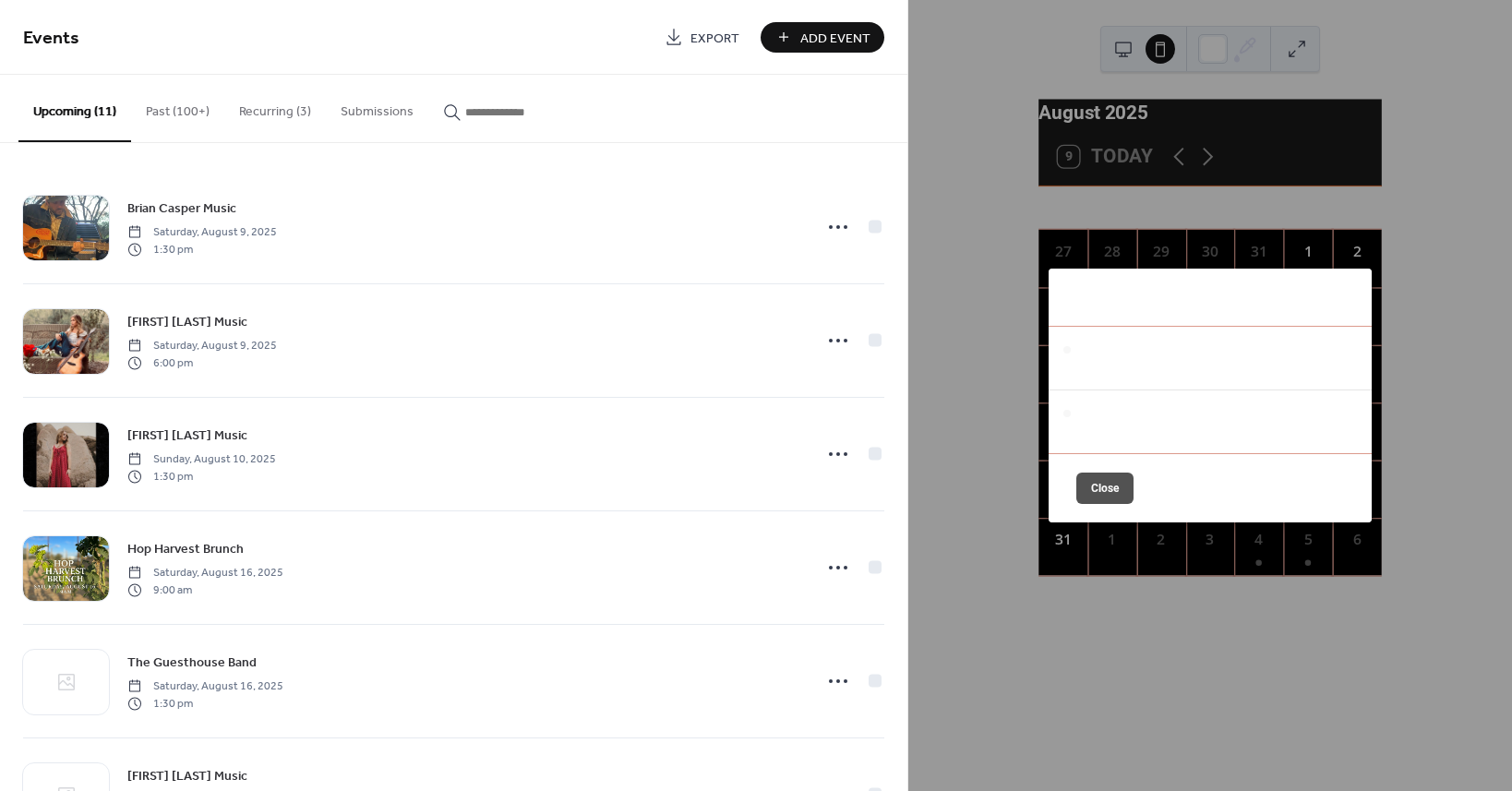 click on "Close" at bounding box center (1105, 488) 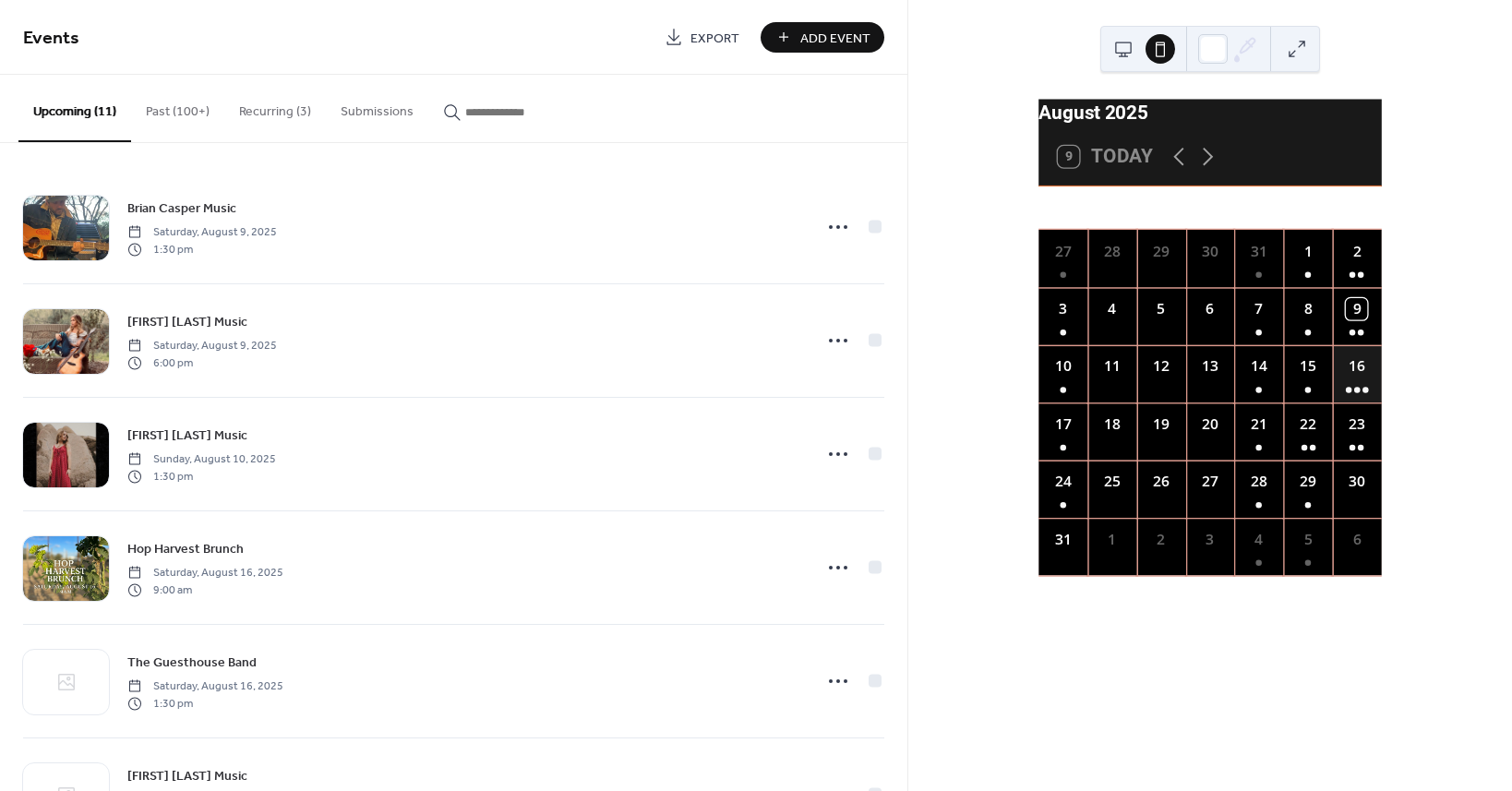 click on "16" at bounding box center [1357, 374] 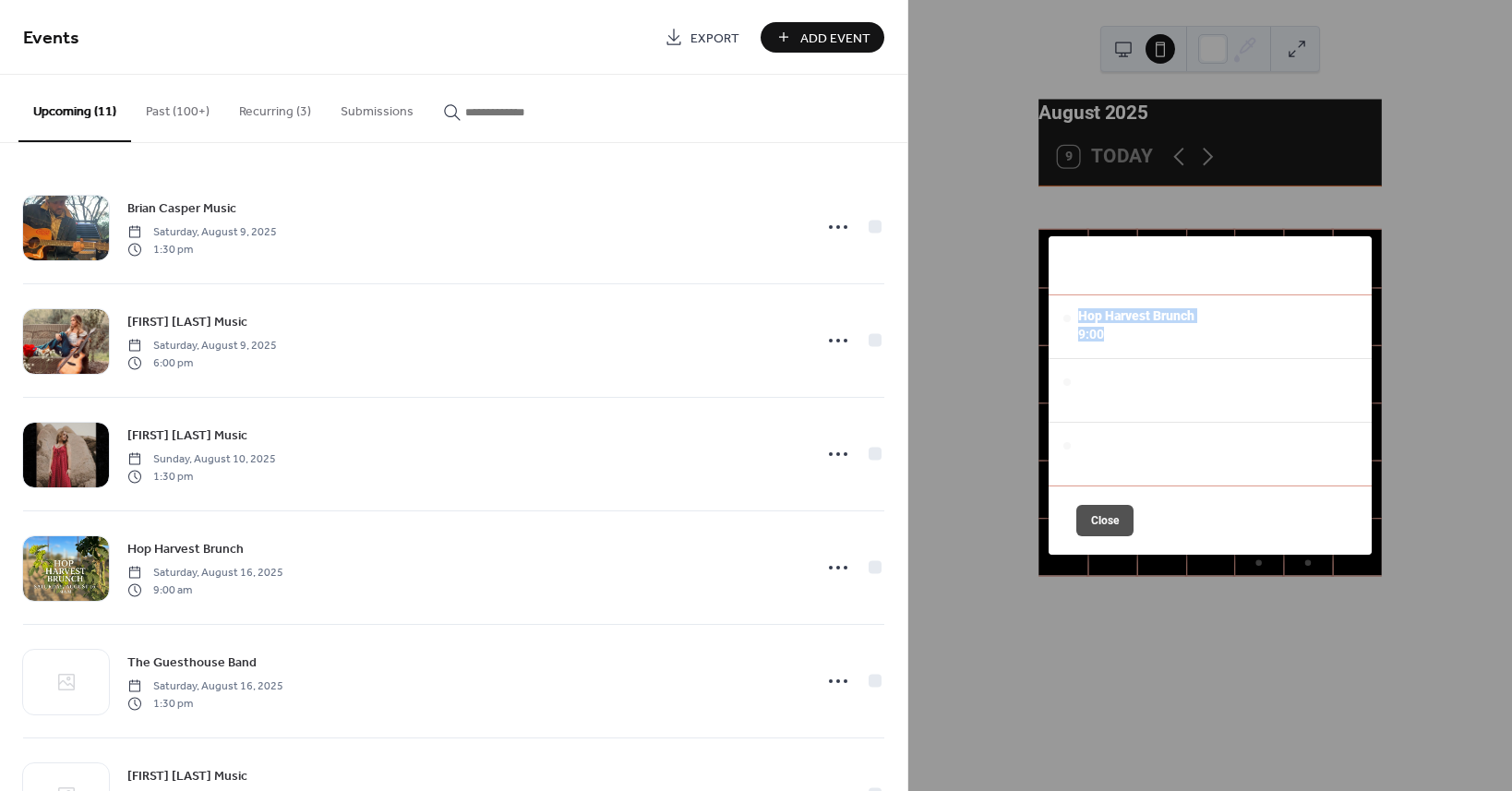 drag, startPoint x: 1107, startPoint y: 327, endPoint x: 1243, endPoint y: 322, distance: 136.09188 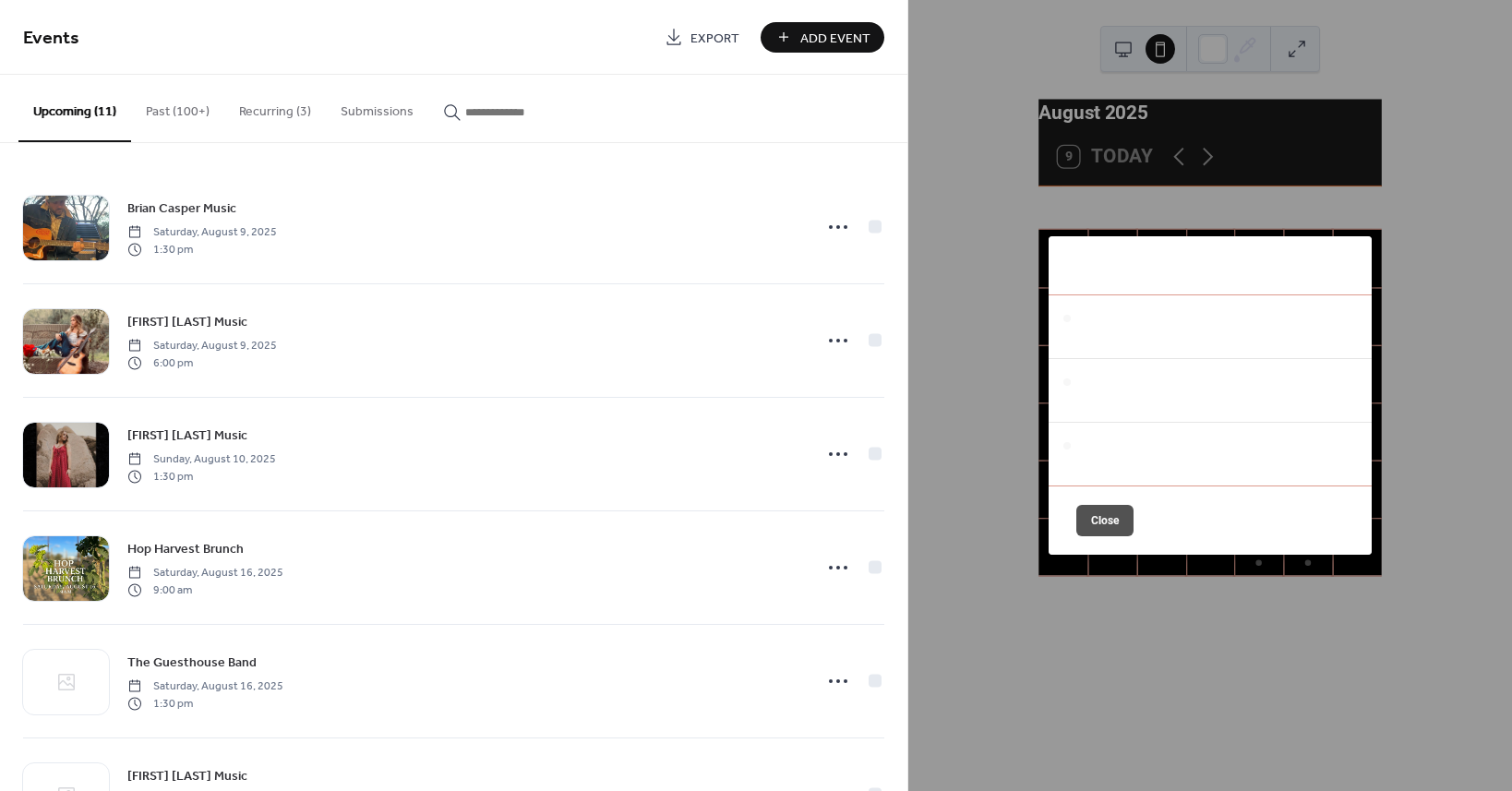 click on "Hop Harvest Brunch 9:00am - 11:30am" at bounding box center [1210, 327] 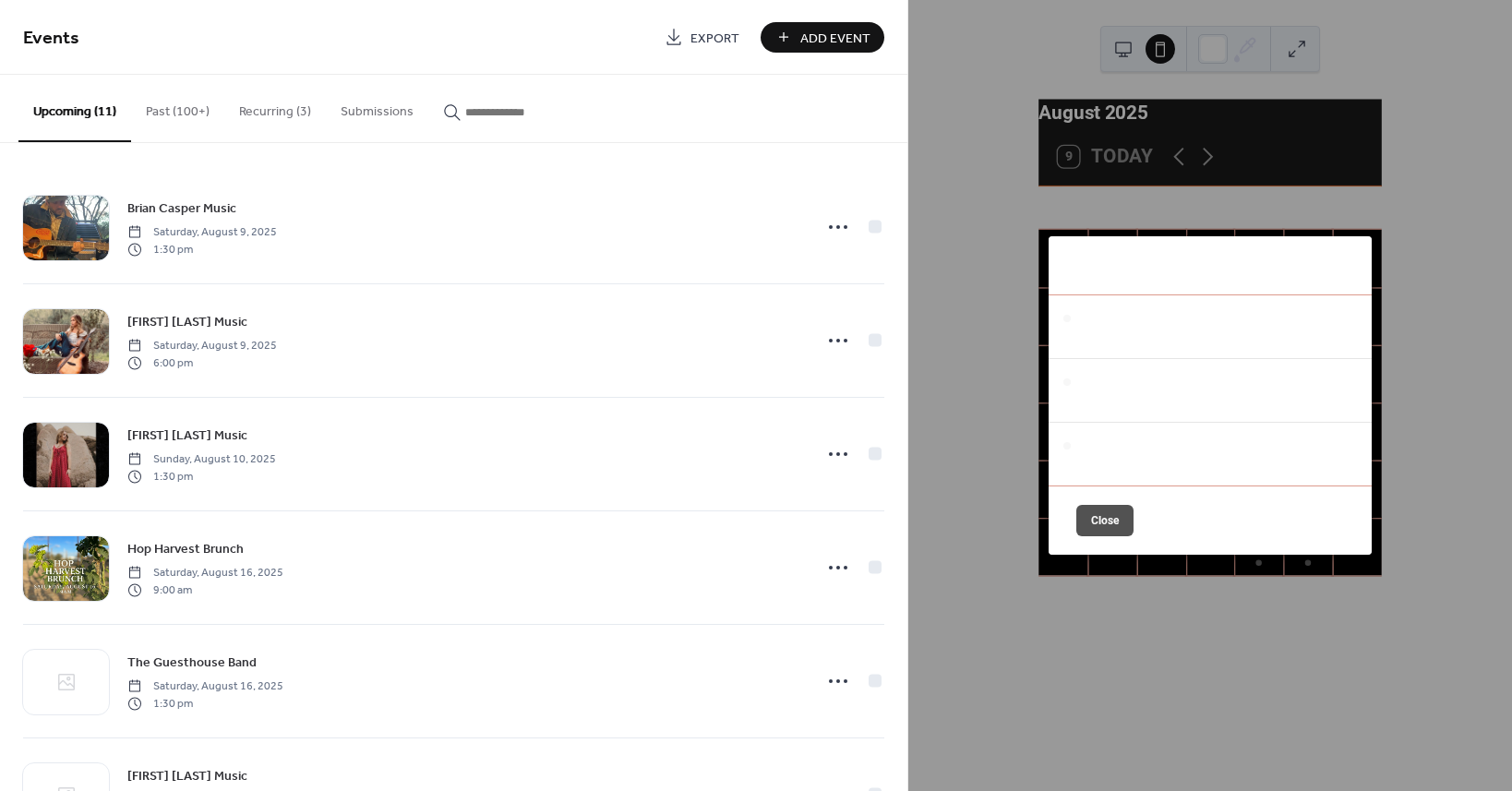 drag, startPoint x: 1072, startPoint y: 296, endPoint x: 1150, endPoint y: 352, distance: 96.02083 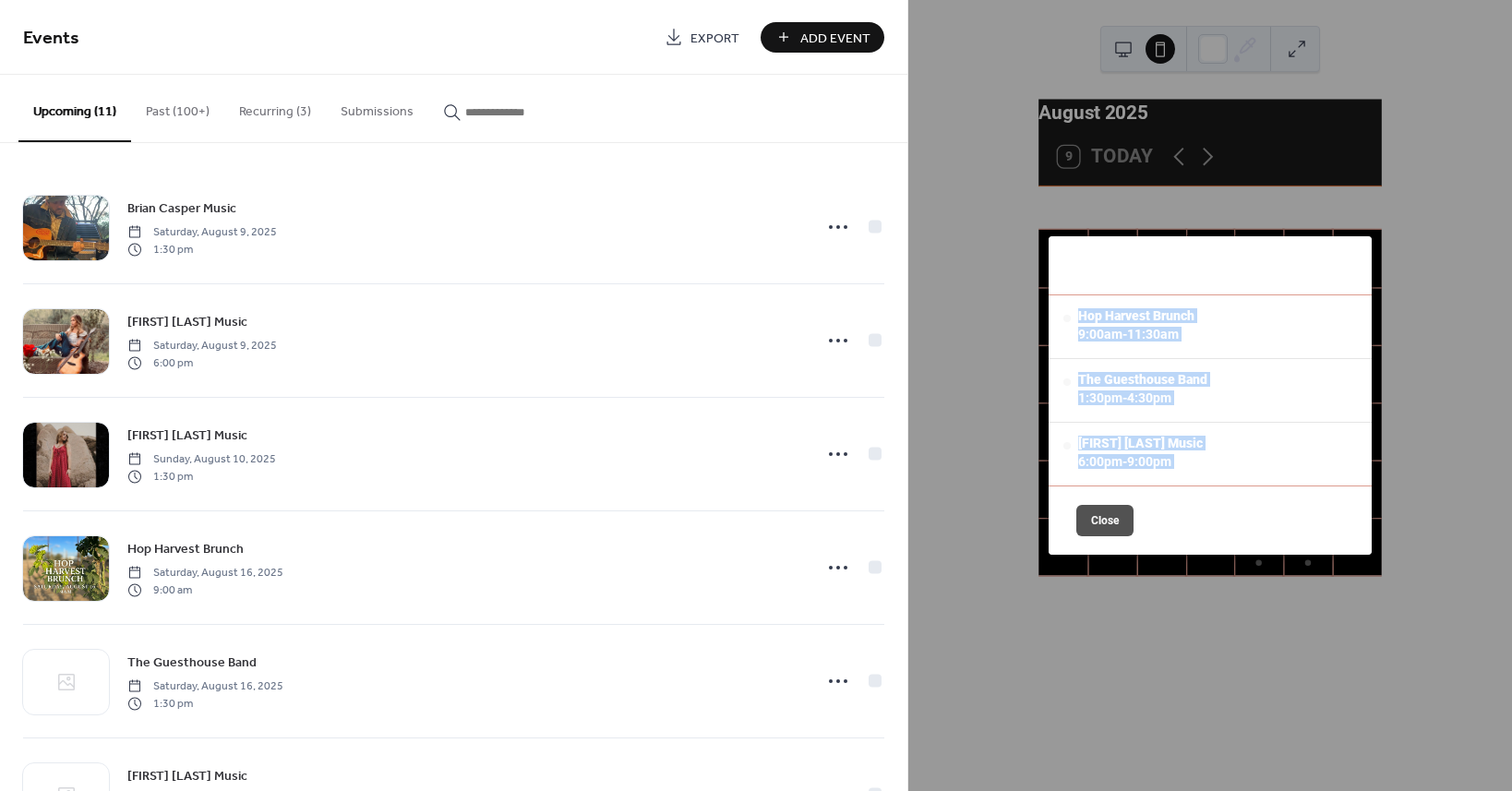 drag, startPoint x: 1089, startPoint y: 304, endPoint x: 1260, endPoint y: 501, distance: 260.86395 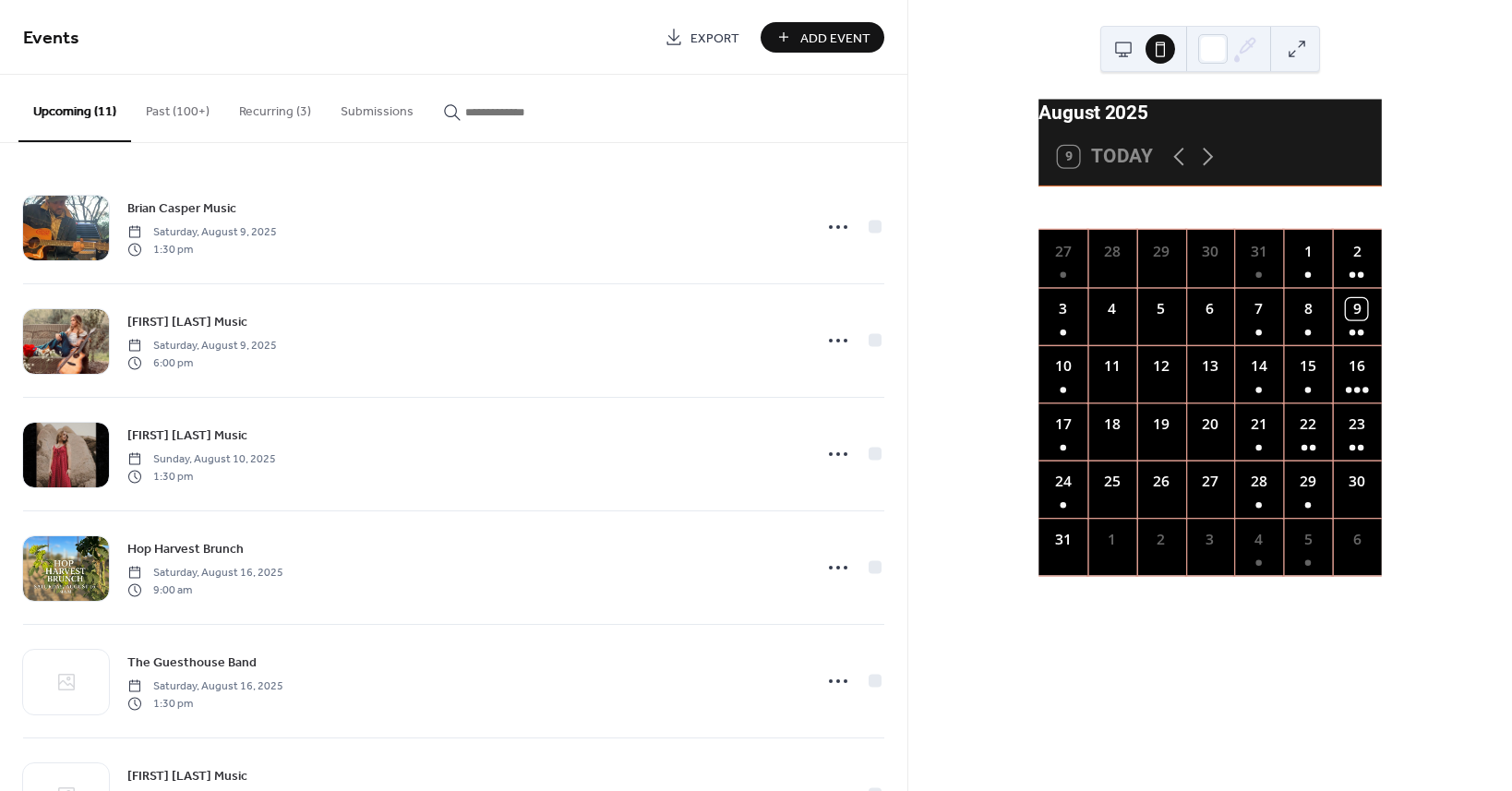 click 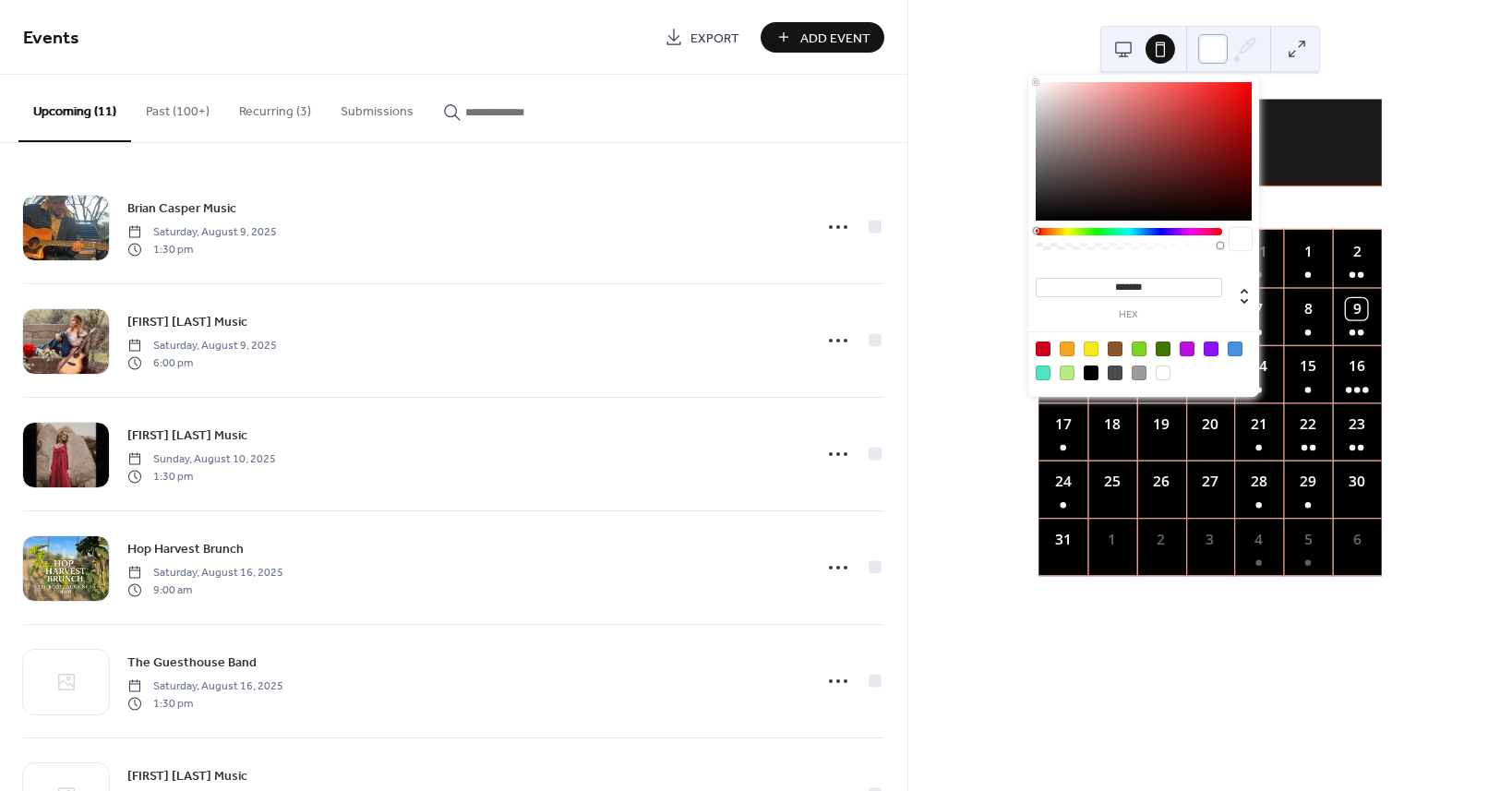 click at bounding box center (1213, 49) 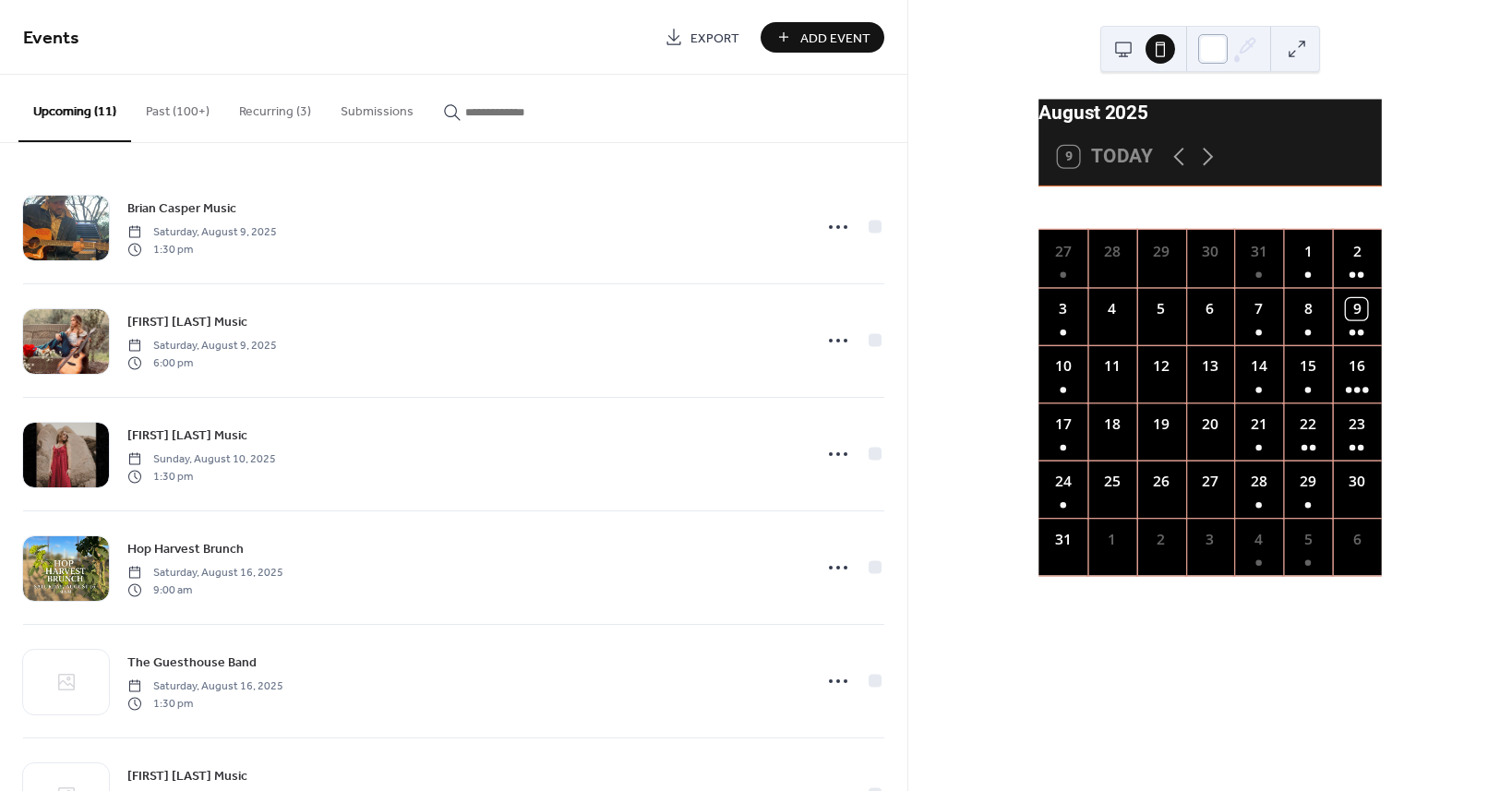click at bounding box center [1213, 49] 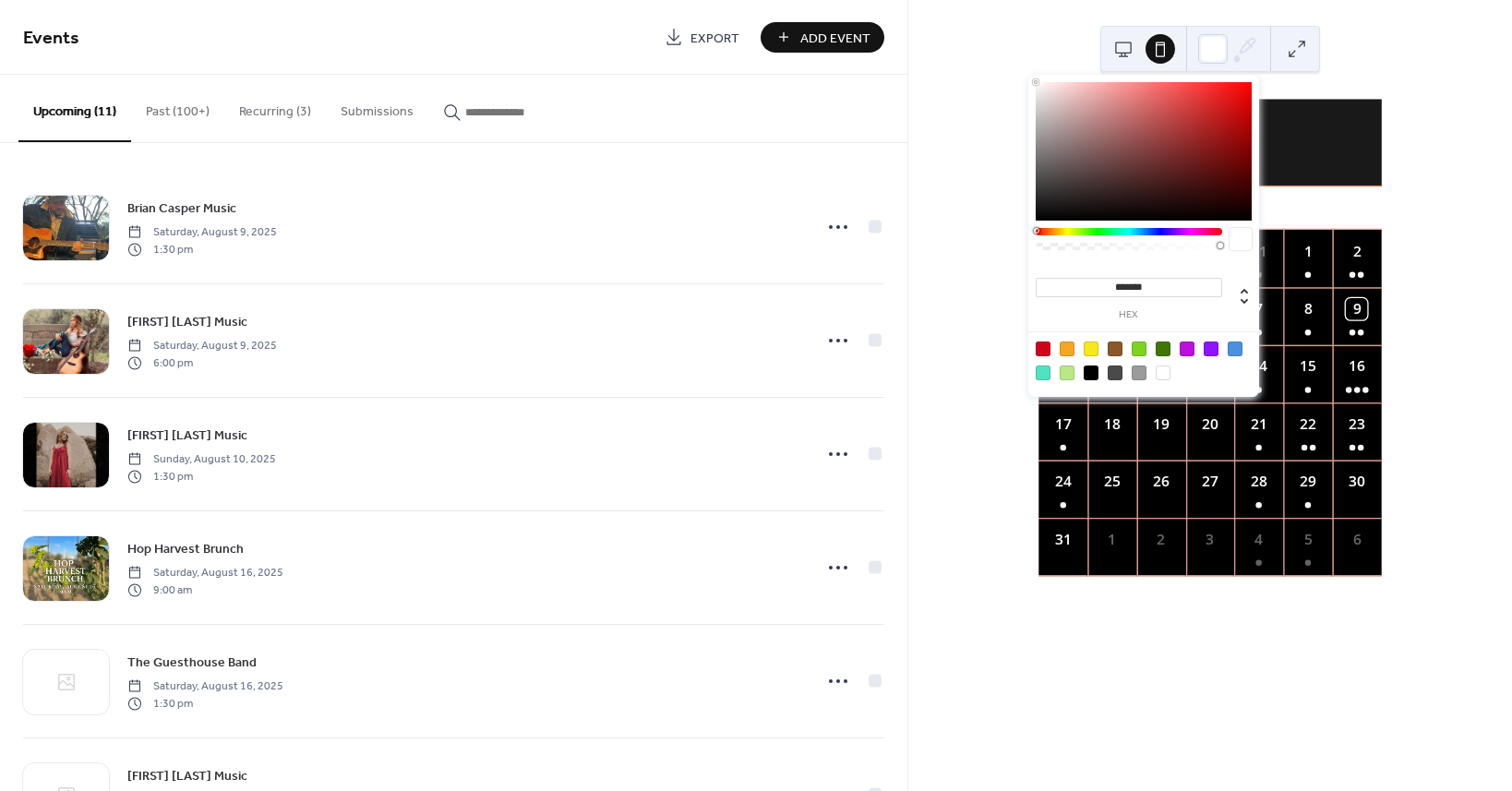 click at bounding box center [1091, 373] 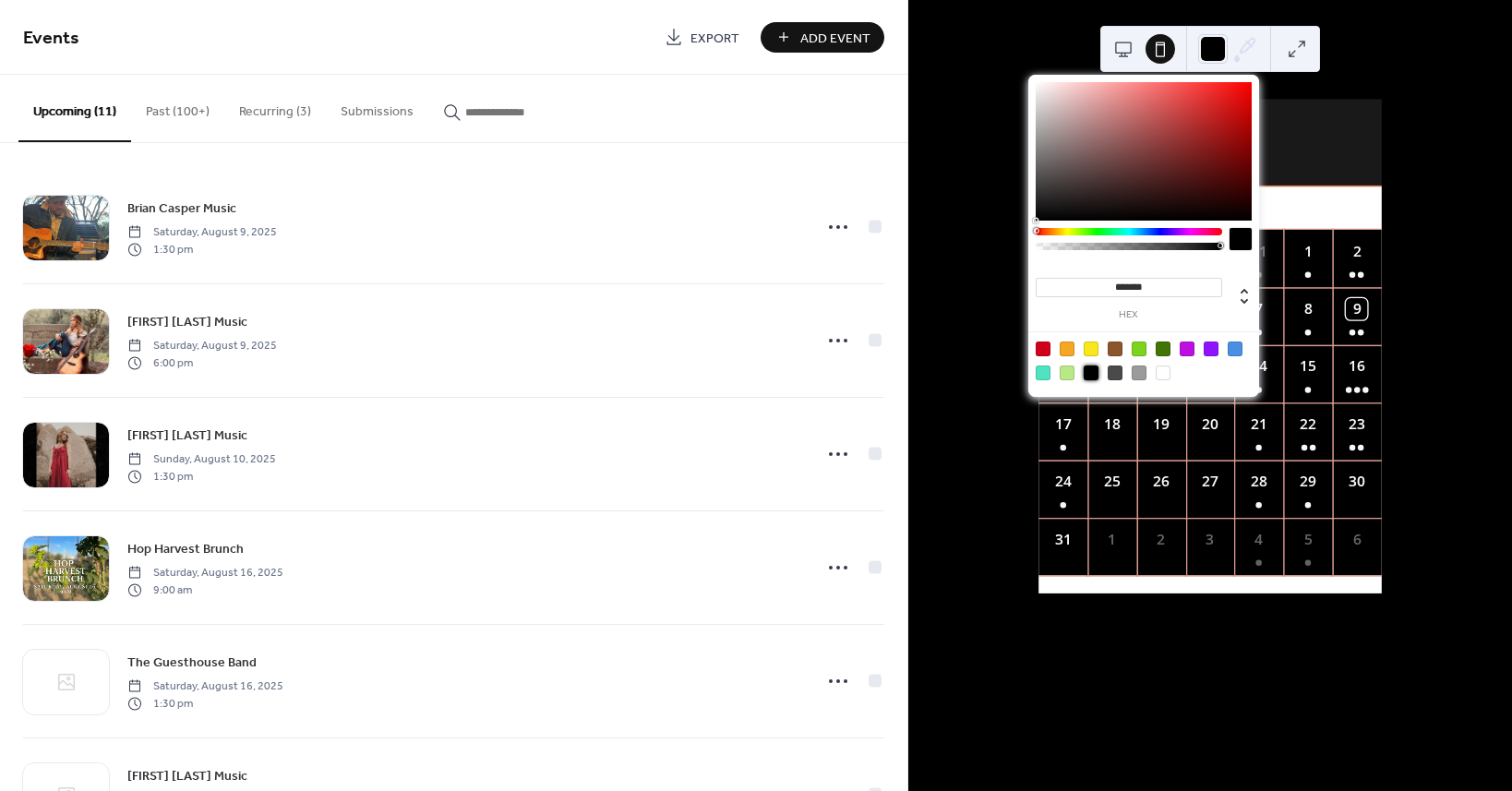 click at bounding box center [1163, 373] 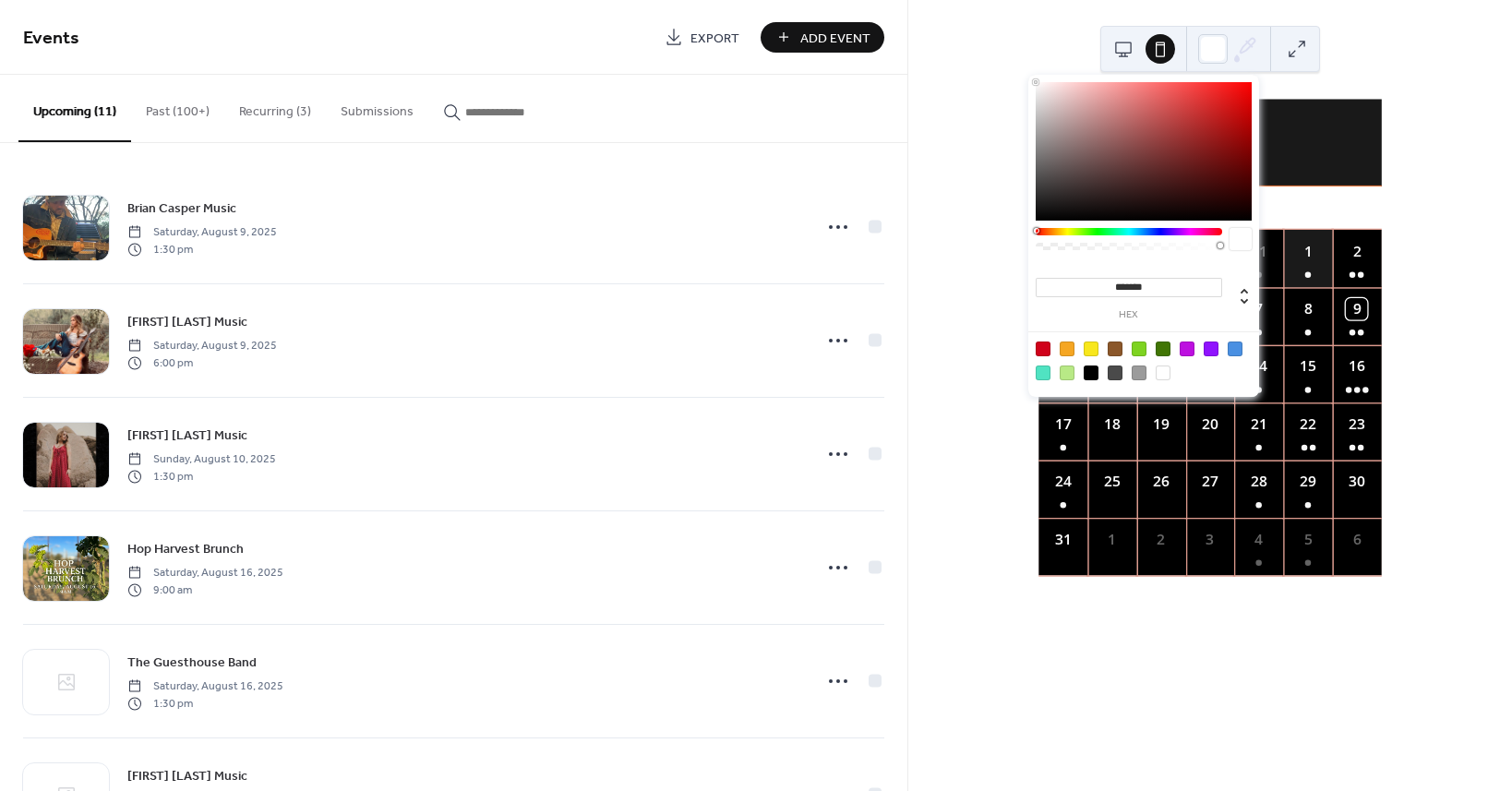 click on "1" at bounding box center [1307, 258] 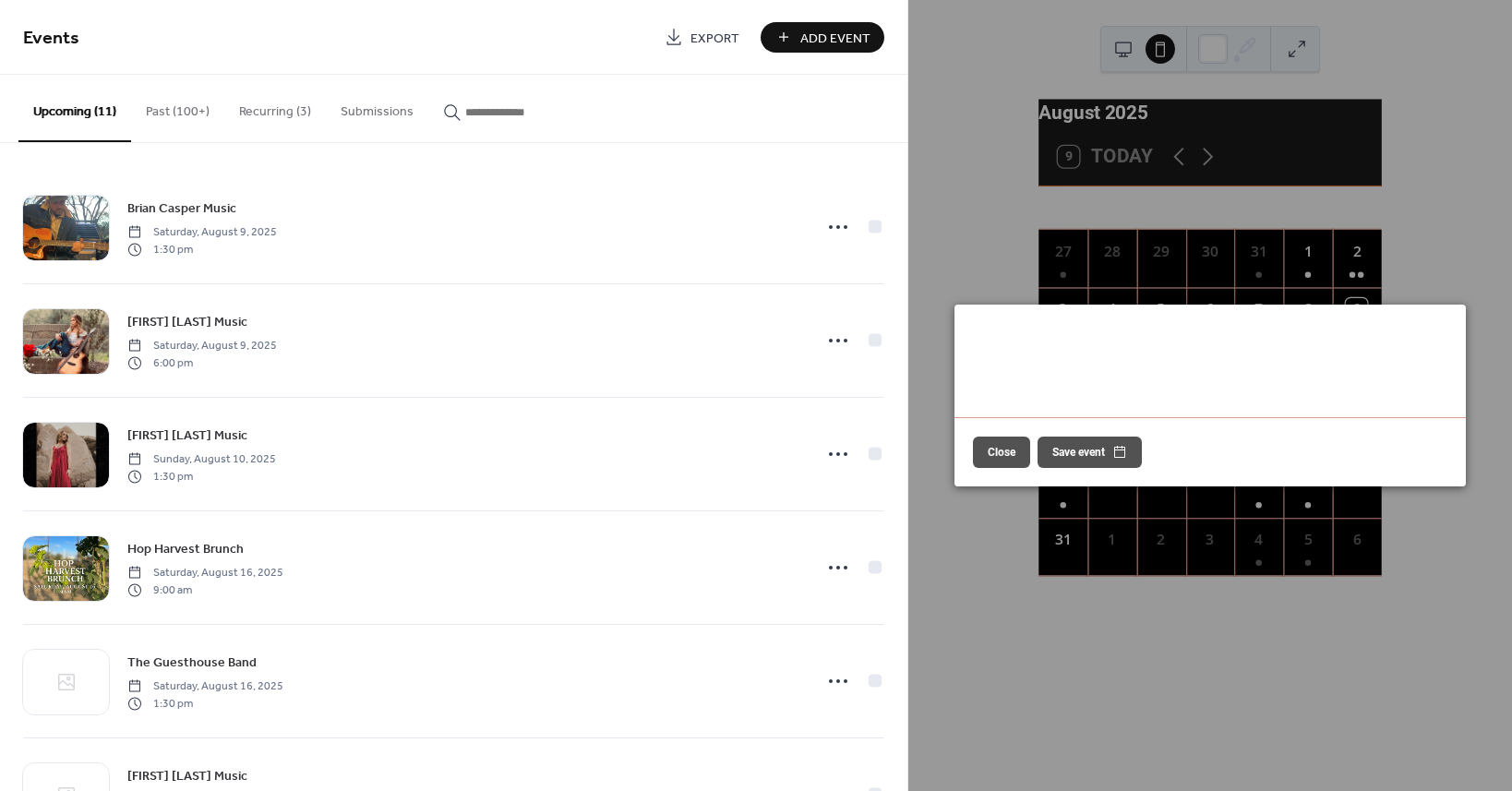 click on "Trivia ​ Friday, August 1, 2025 ​ 6:00pm - 7:00pm" at bounding box center [1210, 361] 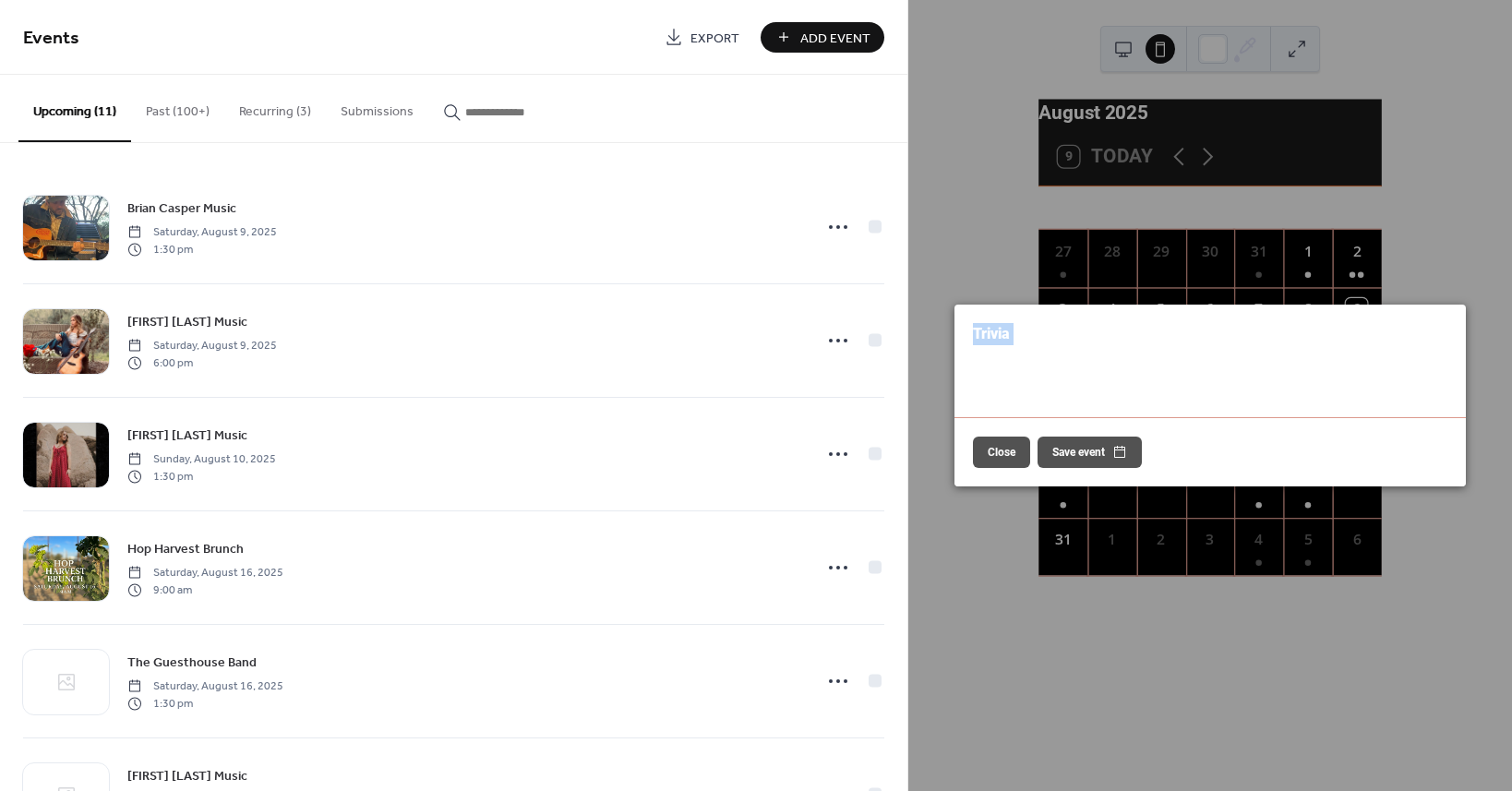 click on "Trivia ​ Friday, August 1, 2025 ​ 6:00pm - 7:00pm" at bounding box center [1210, 361] 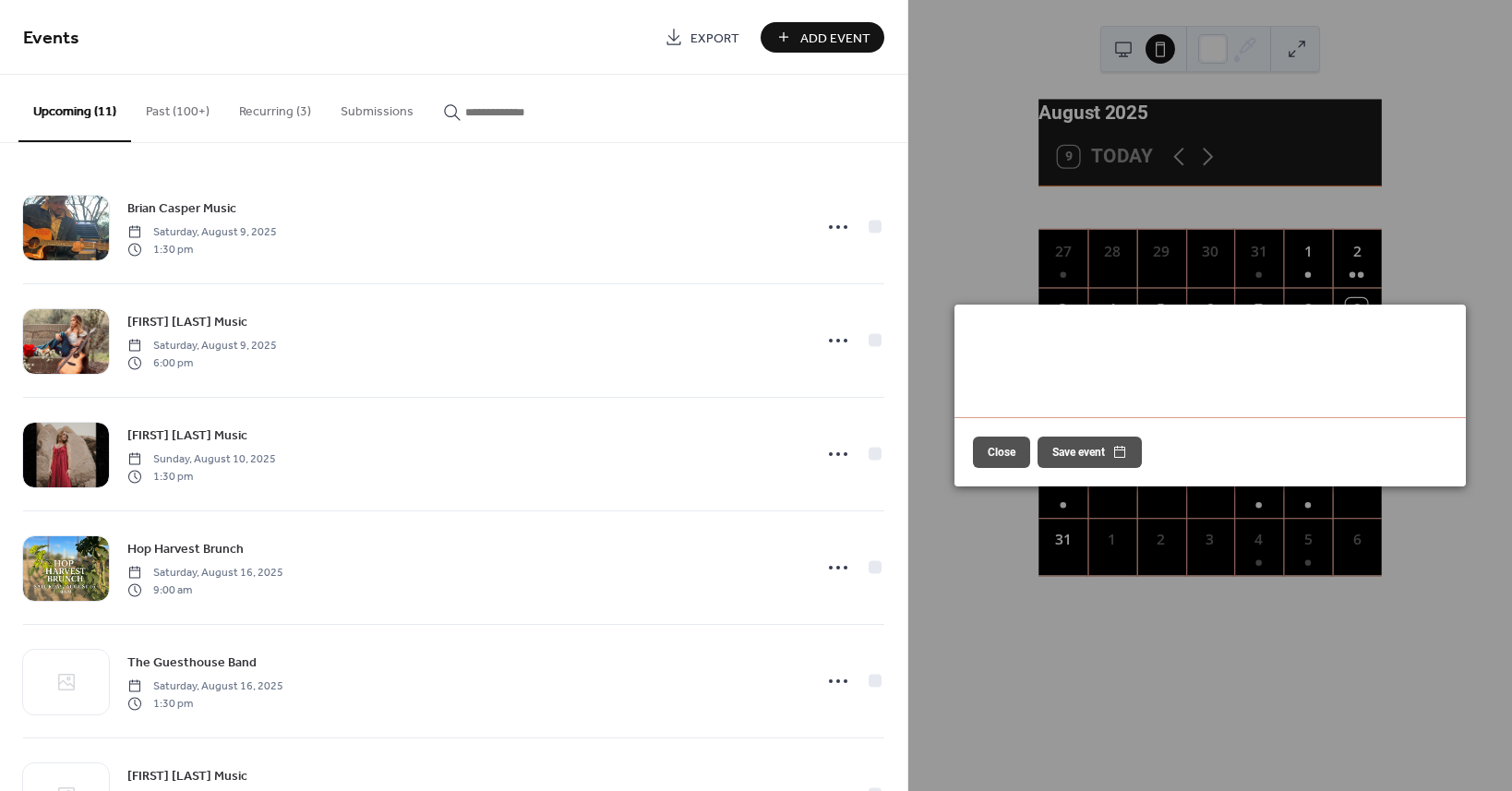 click on "Friday, August 1, 2025" at bounding box center [1059, 366] 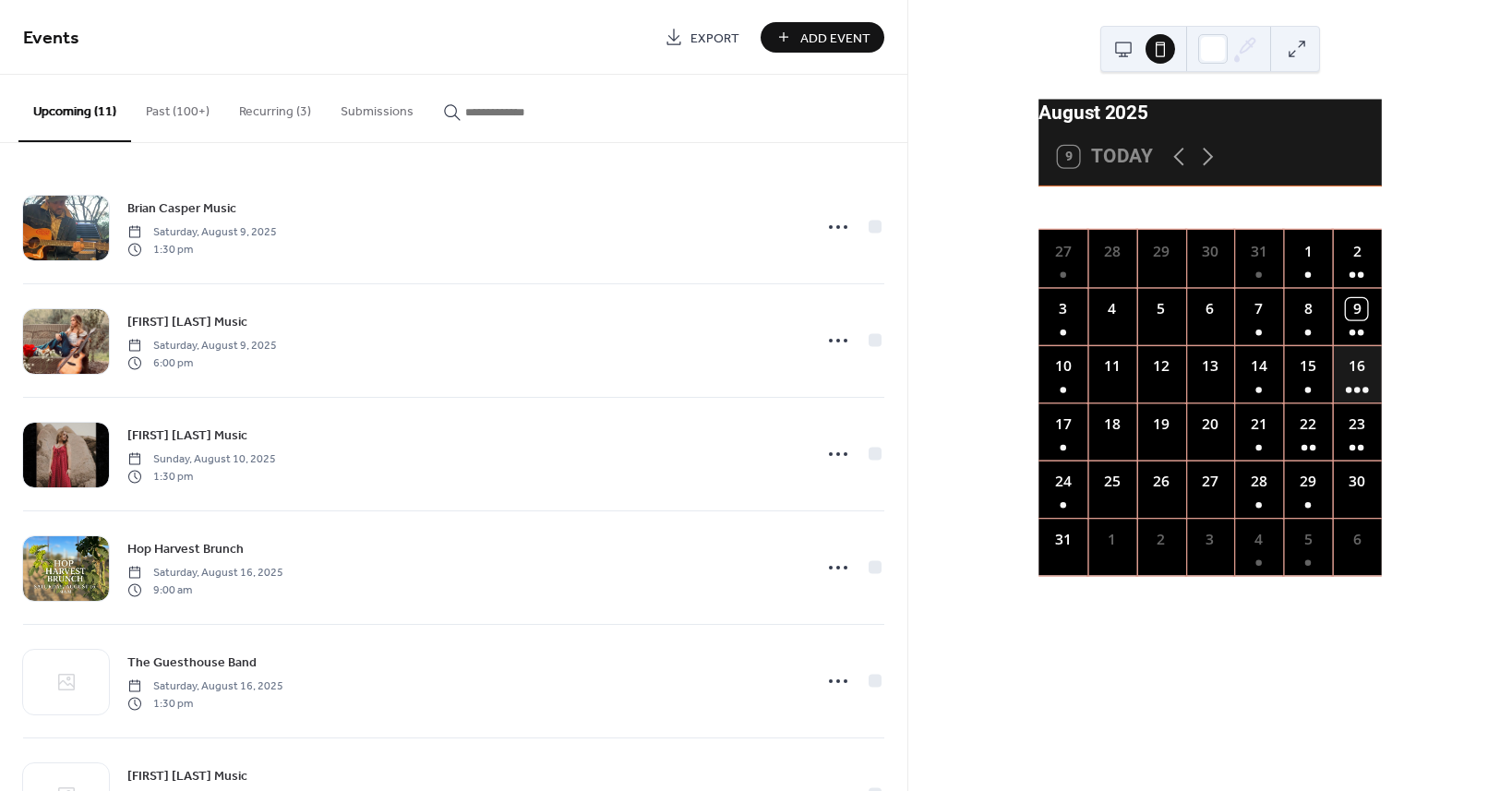 click on "16" at bounding box center (1357, 374) 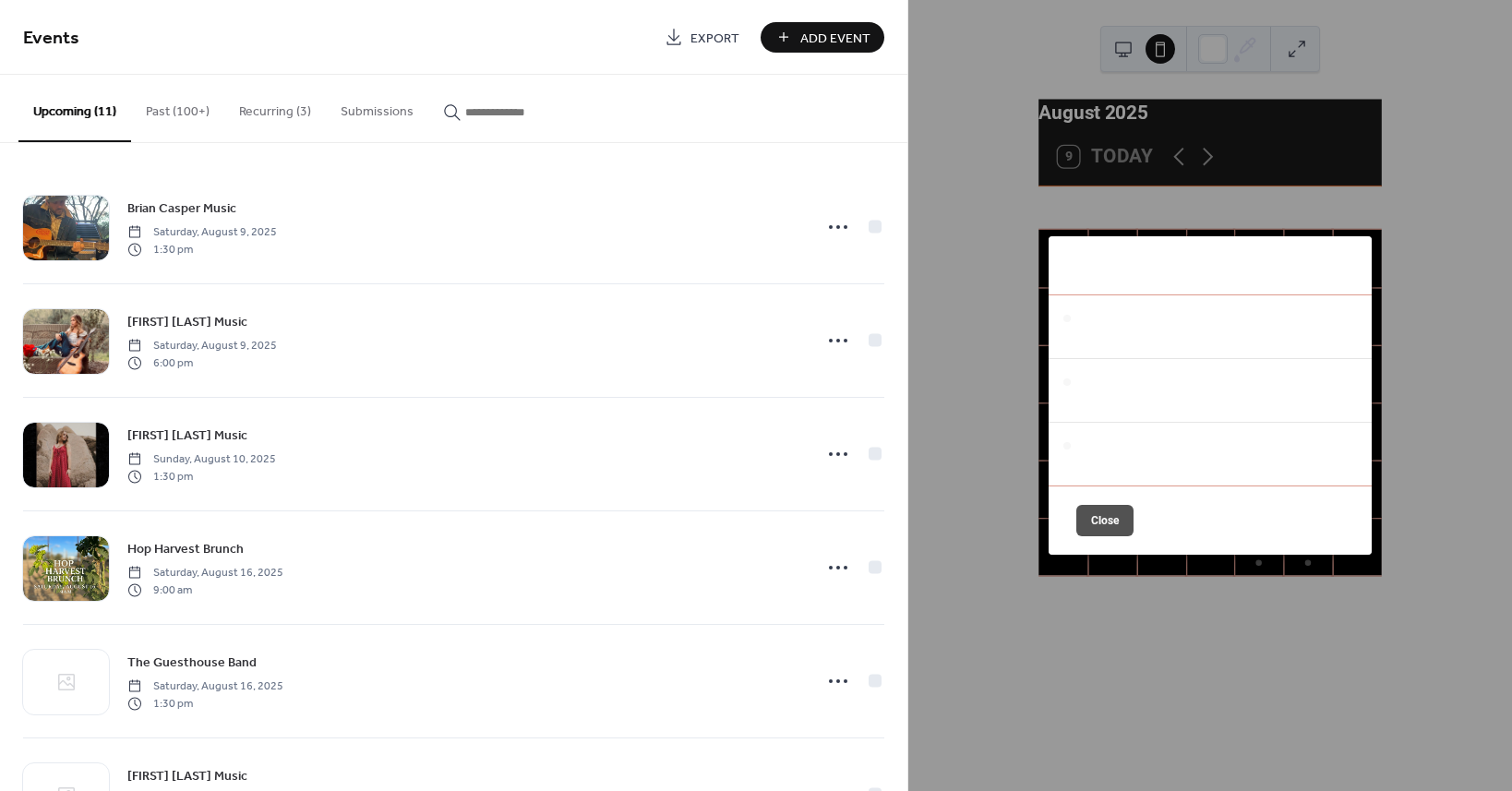 click on "Hop Harvest Brunch" at bounding box center (1136, 316) 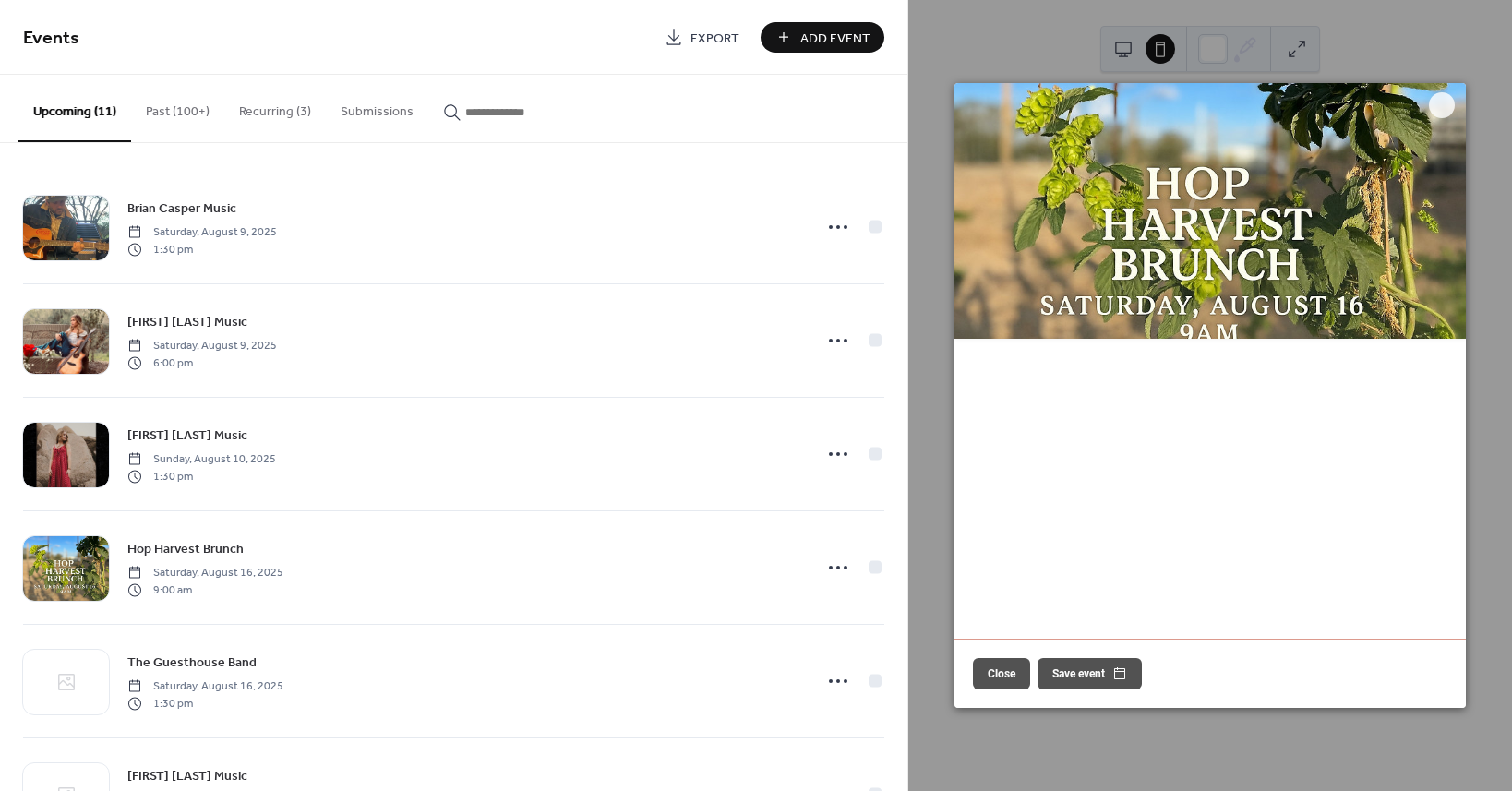 click at bounding box center (1210, 210) 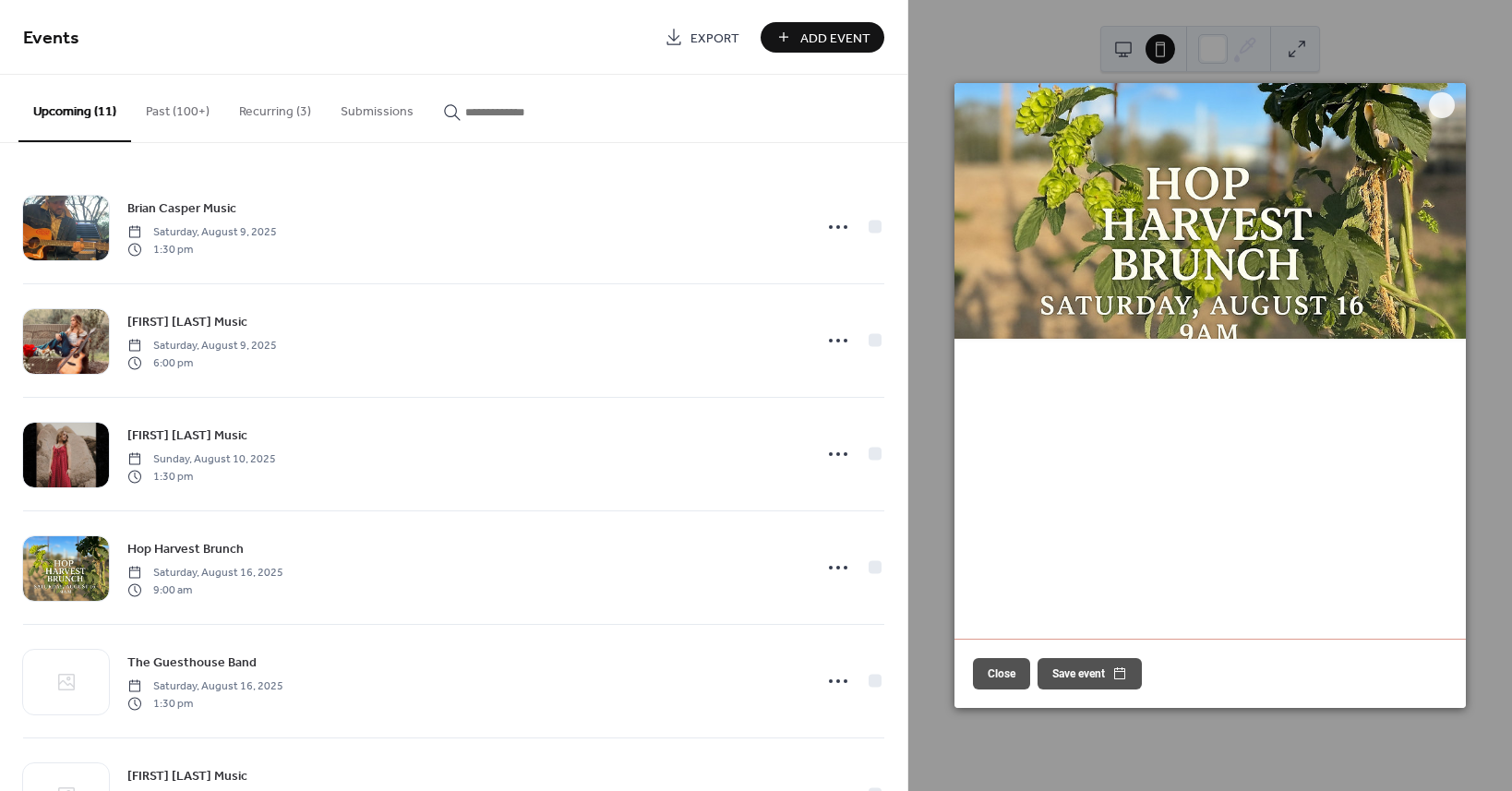 click on "Close" at bounding box center [1002, 674] 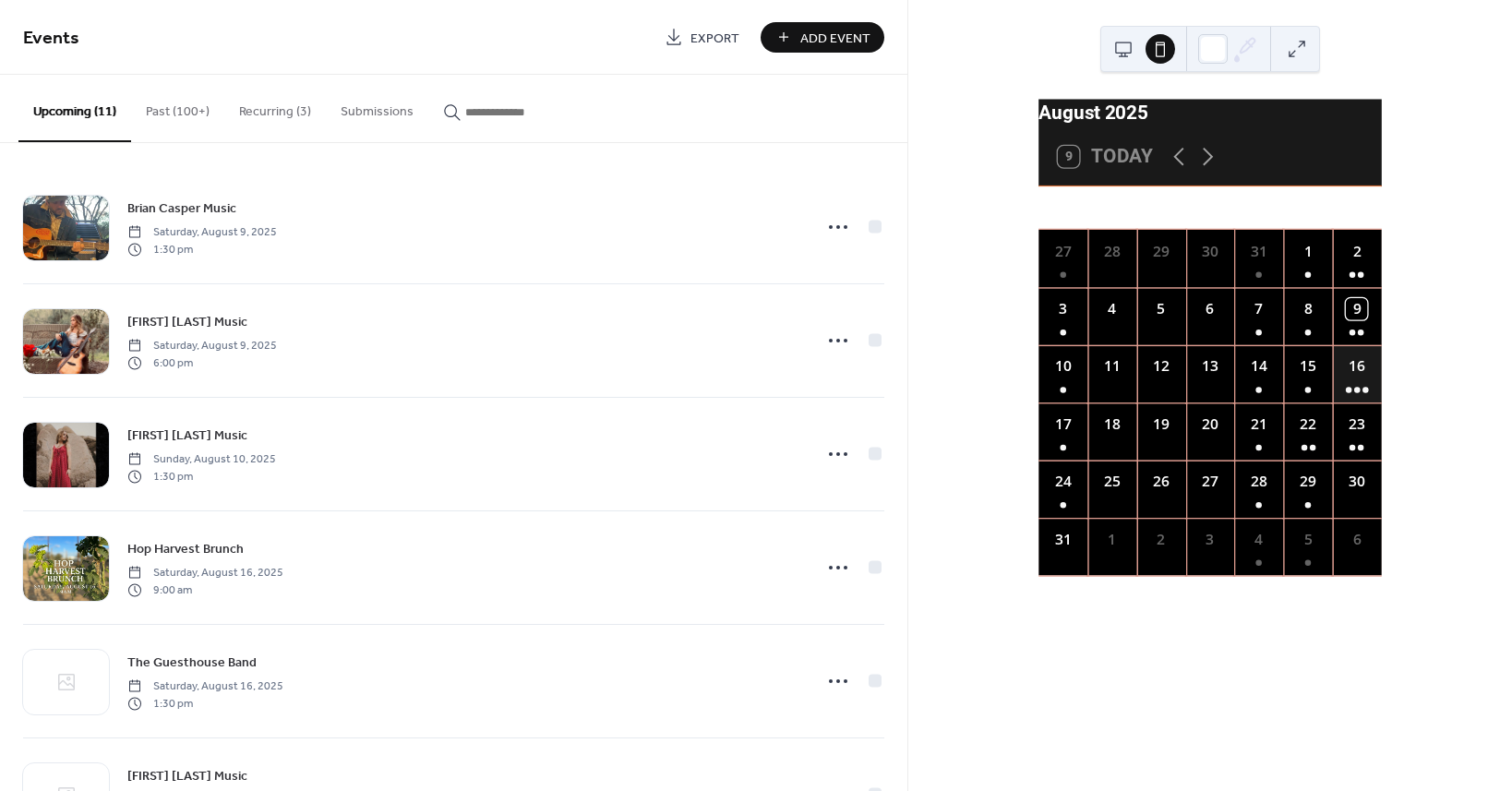 click on "16" at bounding box center [1357, 374] 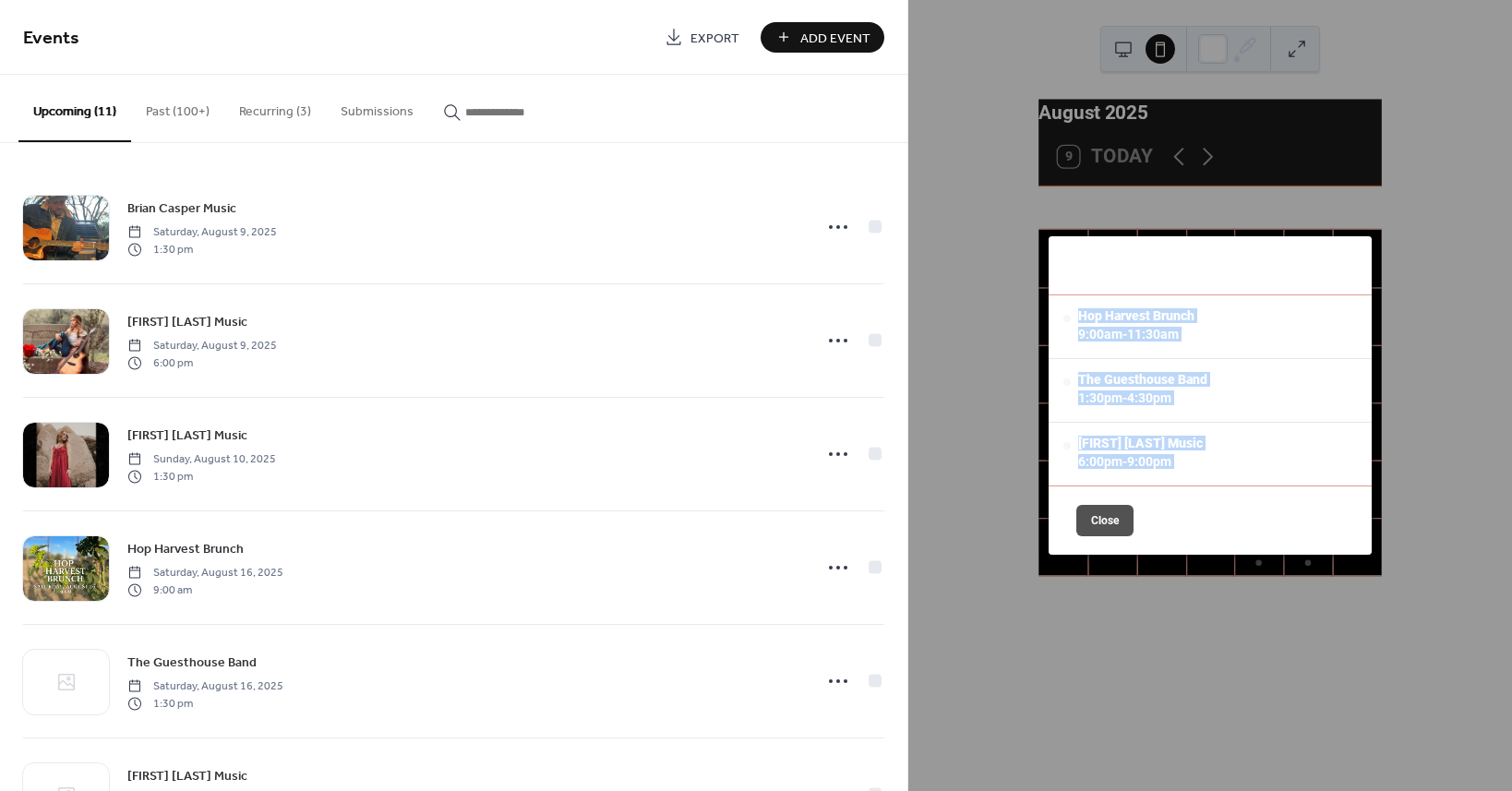 drag, startPoint x: 1062, startPoint y: 299, endPoint x: 1336, endPoint y: 510, distance: 345.82799 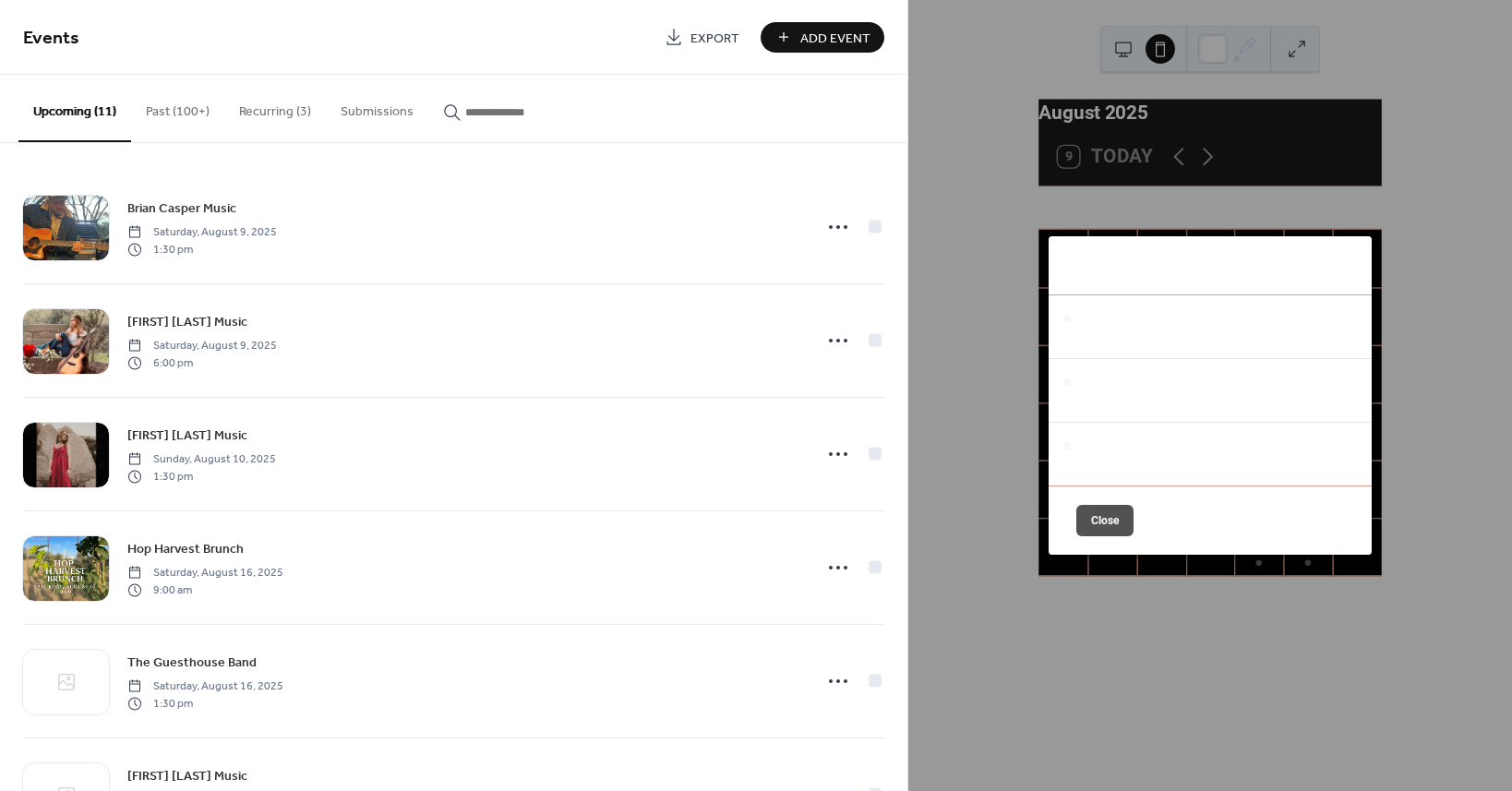 click on "Close" at bounding box center [1105, 521] 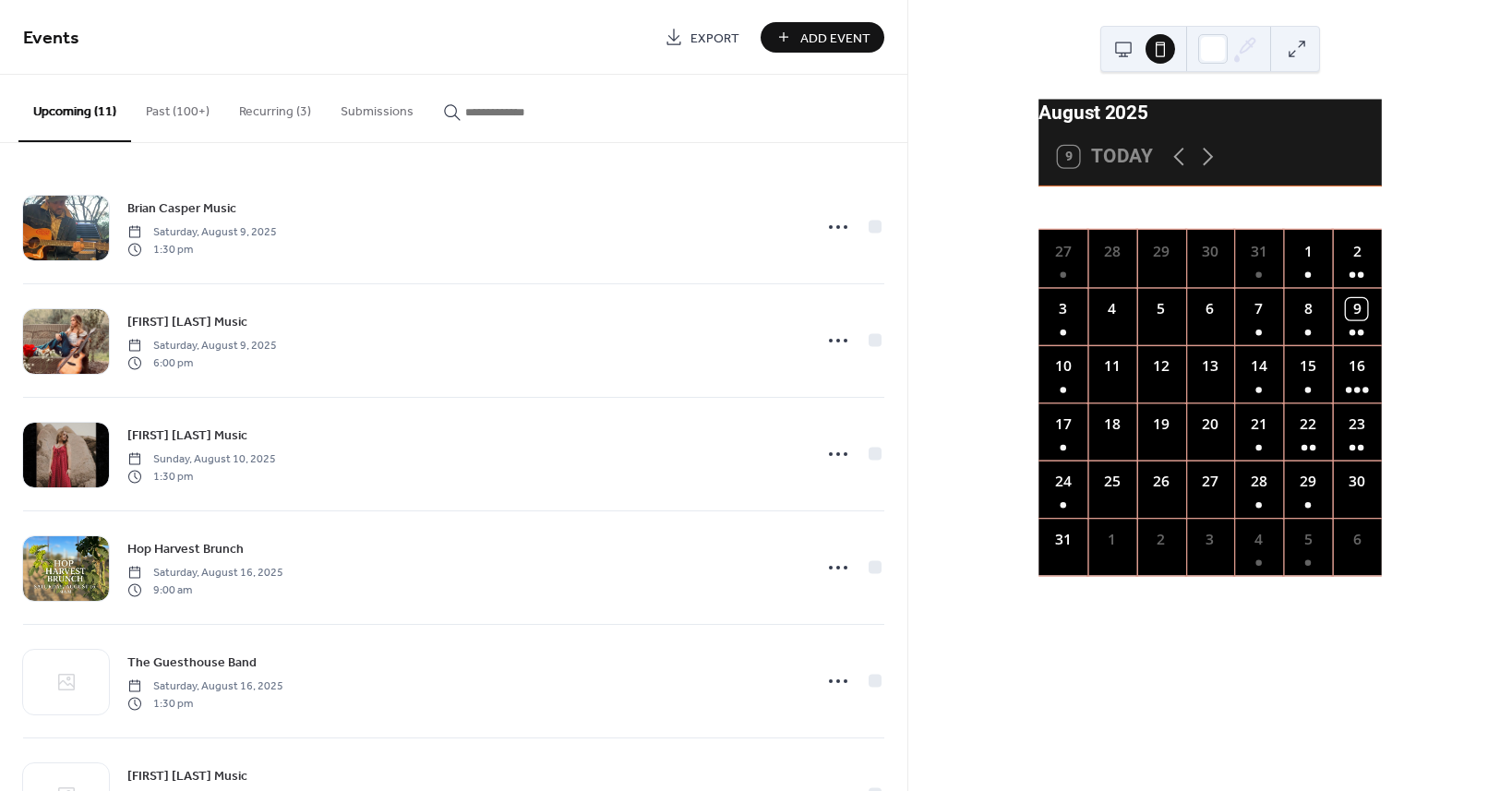 click at bounding box center [1123, 49] 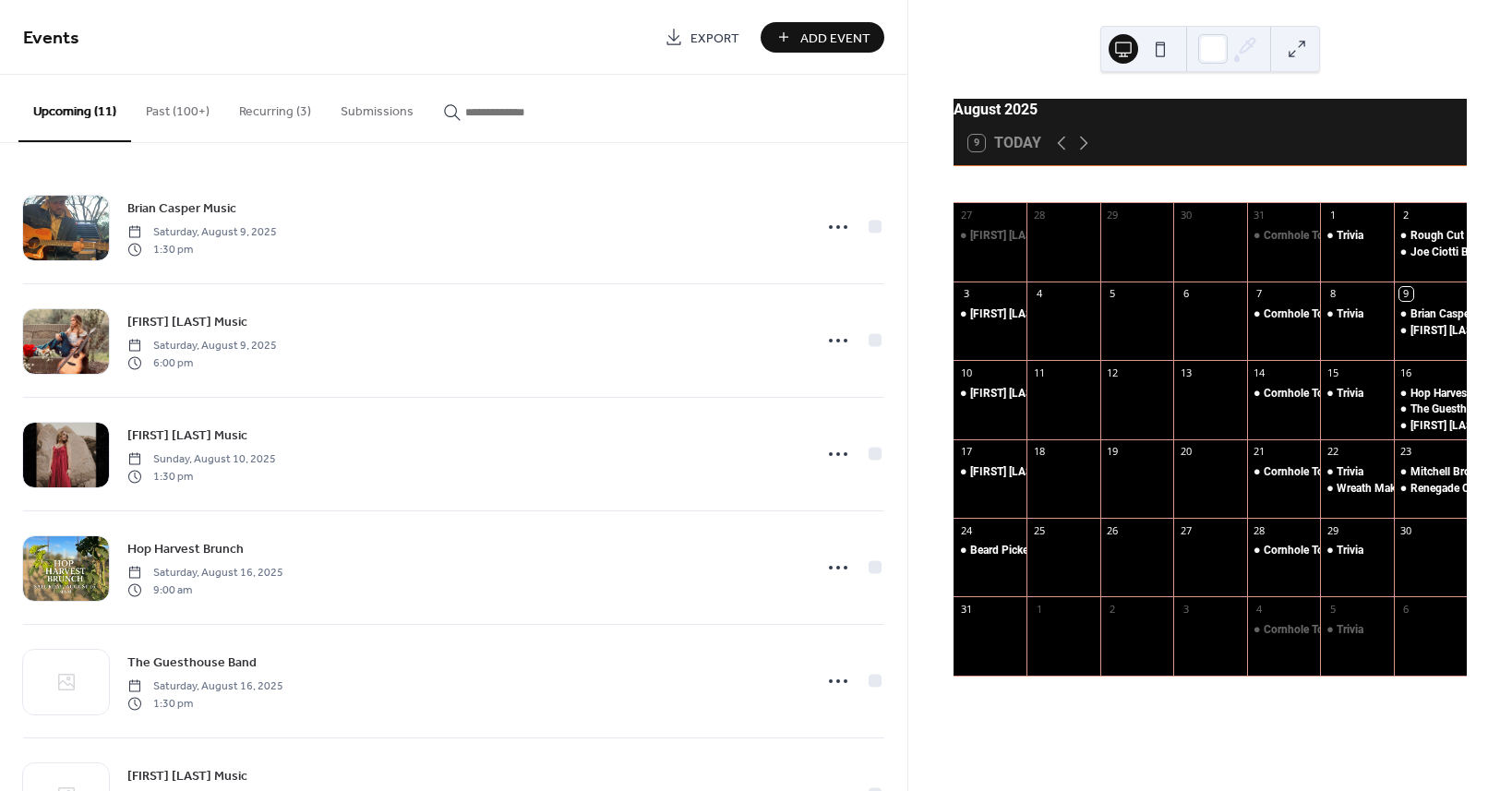 click at bounding box center (1160, 49) 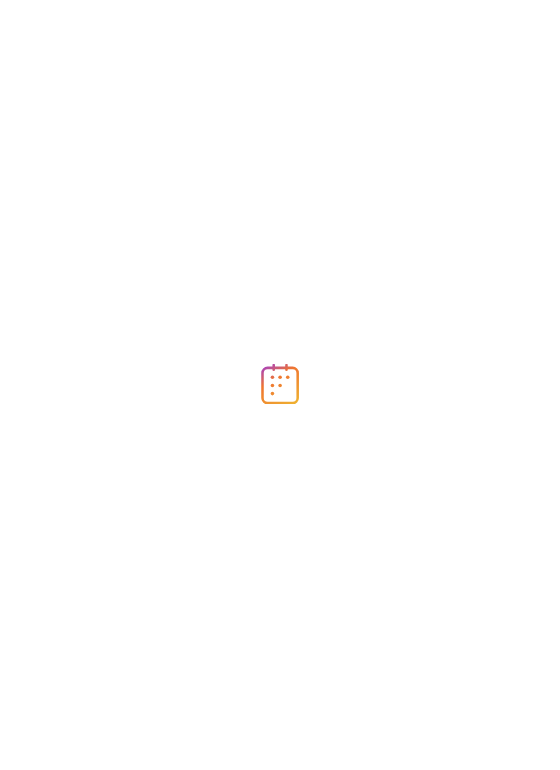 scroll, scrollTop: 0, scrollLeft: 0, axis: both 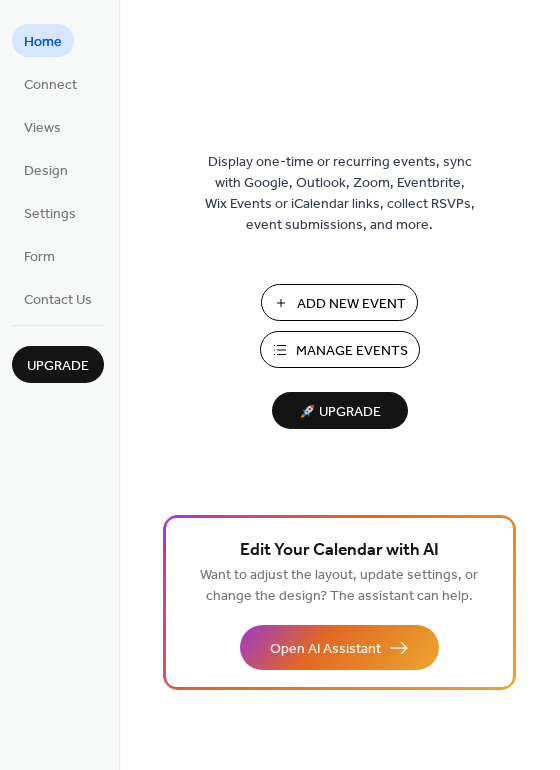 click on "Manage Events" at bounding box center [352, 351] 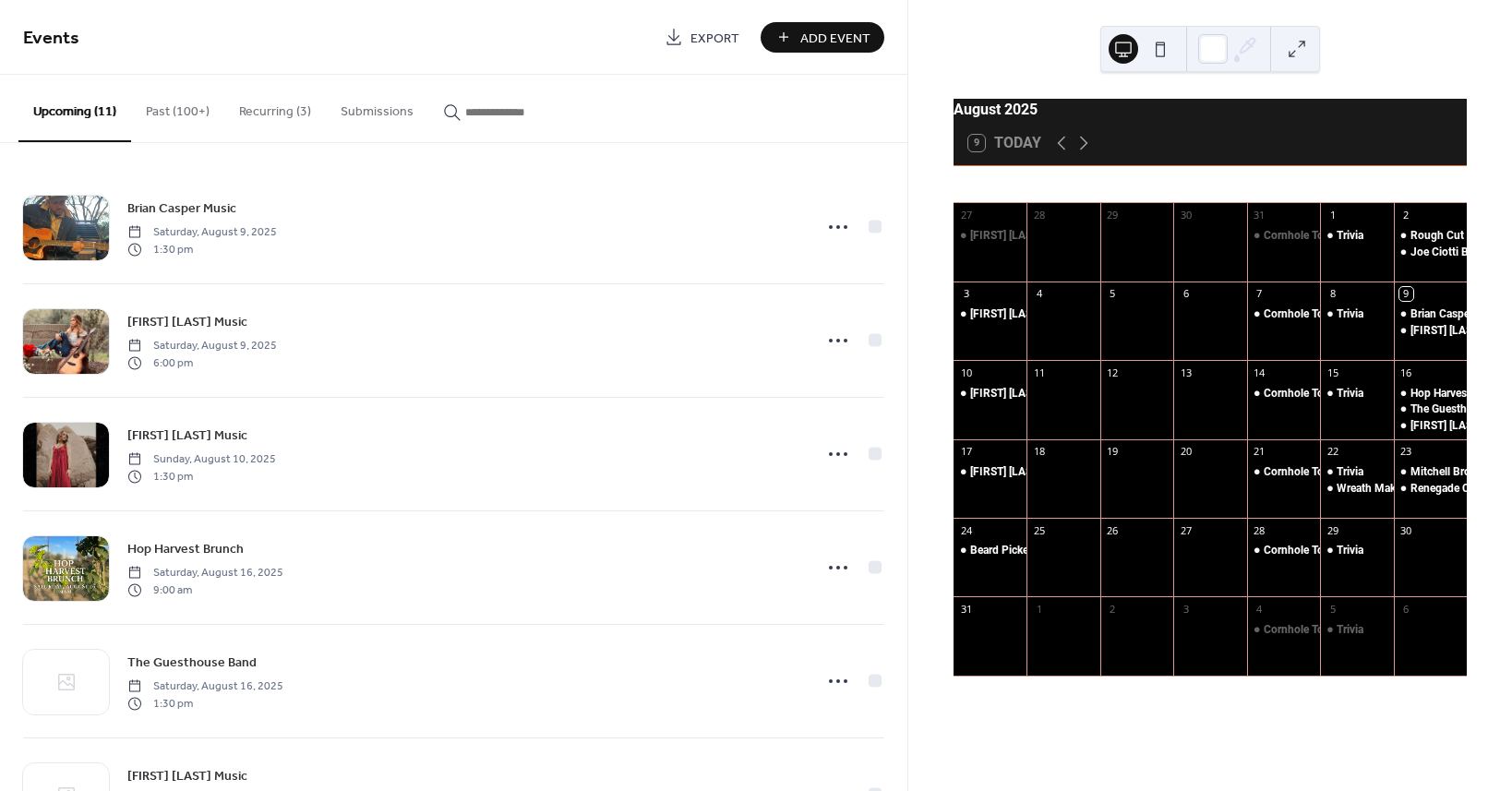 scroll, scrollTop: 0, scrollLeft: 0, axis: both 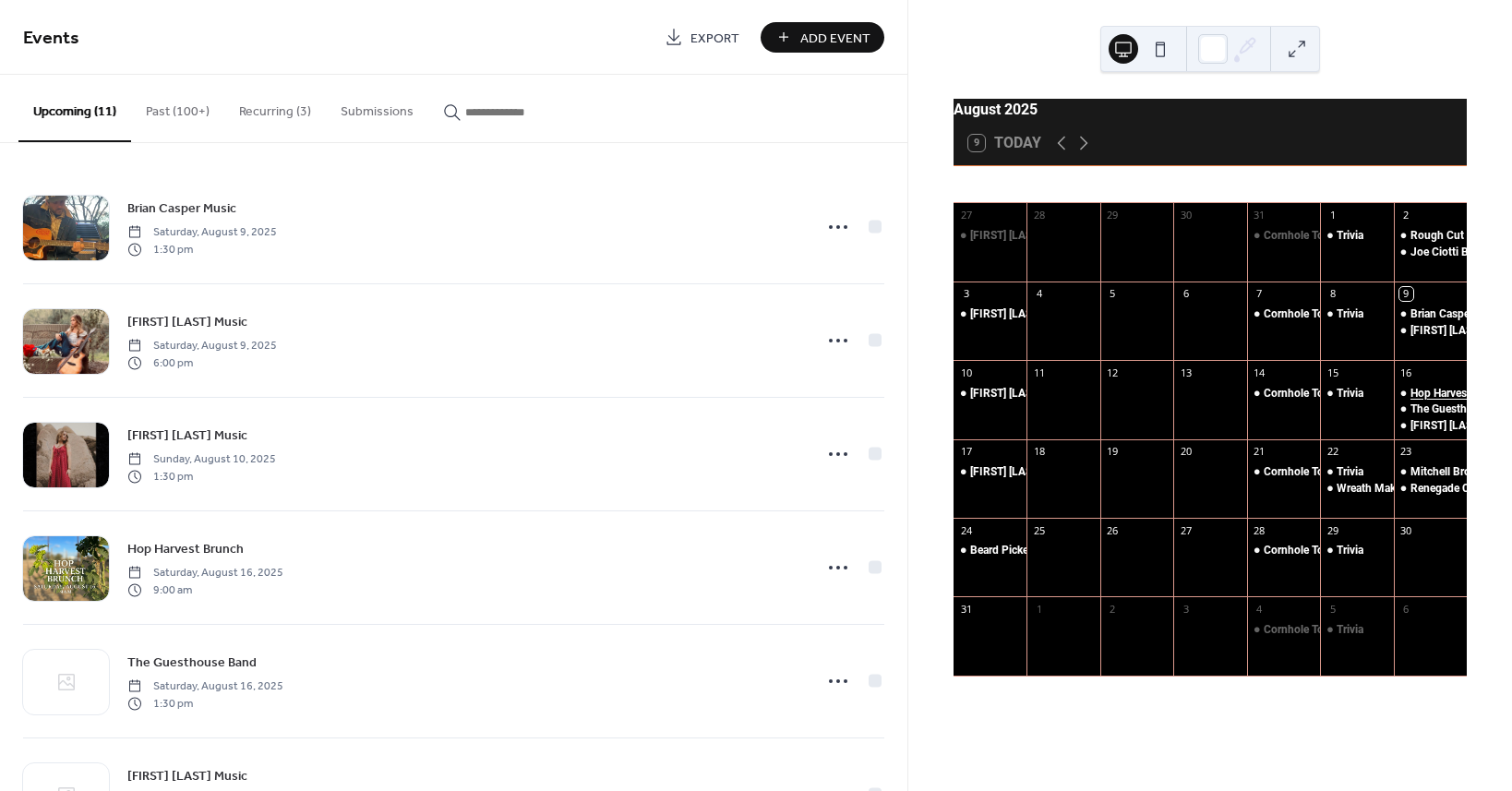 click on "Hop Harvest Brunch" at bounding box center [1459, 393] 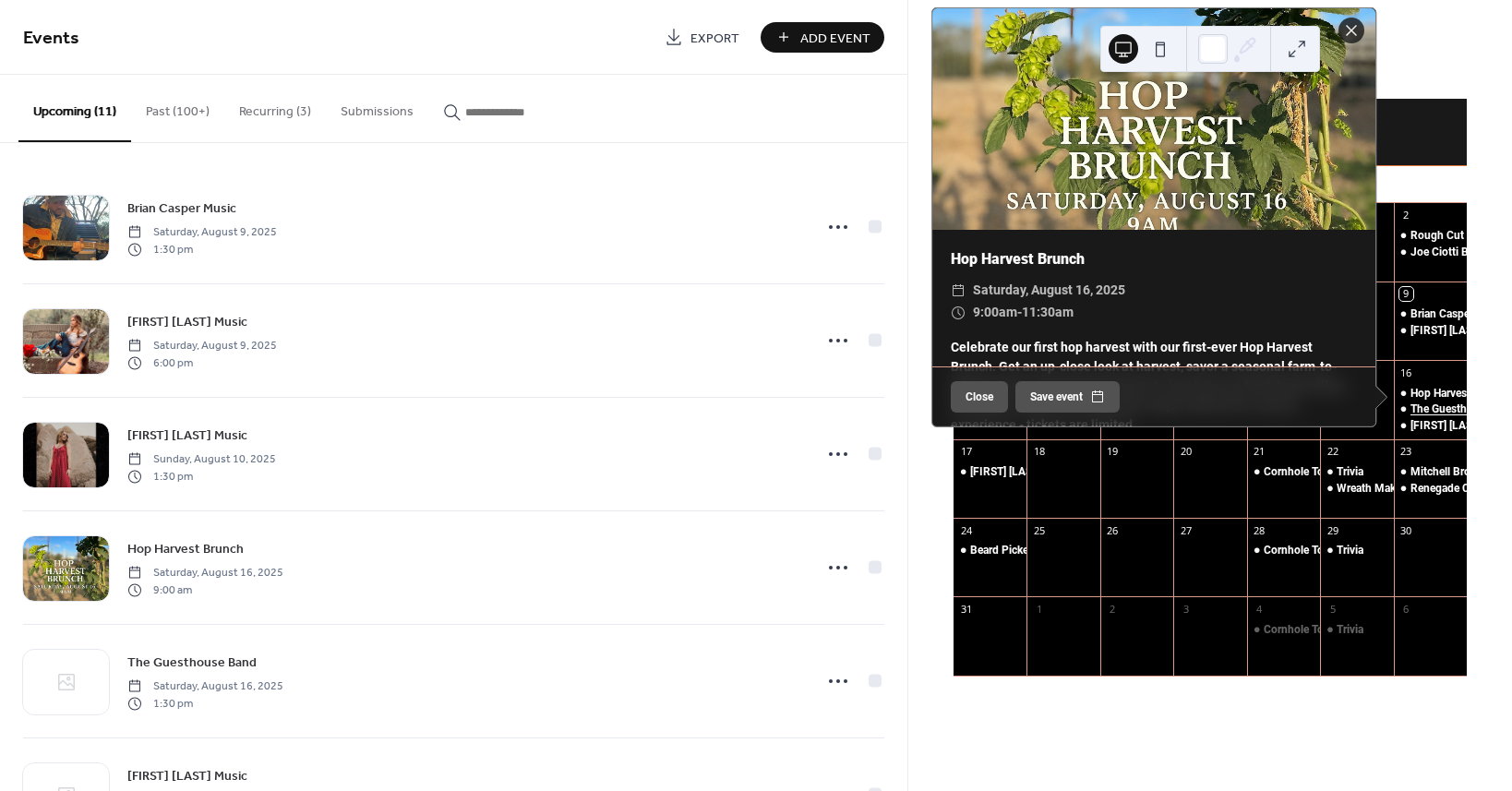 click on "The Guesthouse Band" at bounding box center (1465, 409) 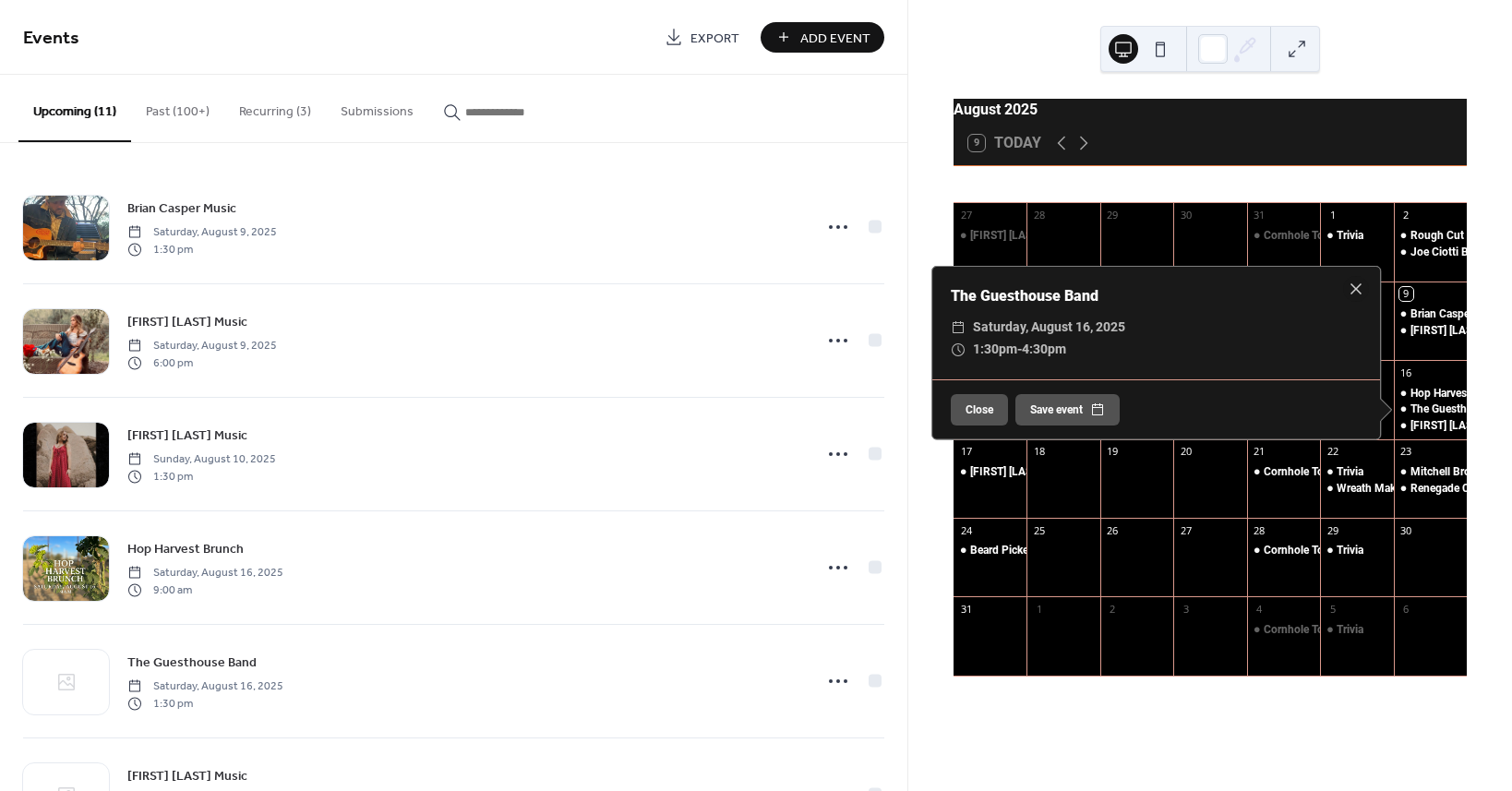 click at bounding box center [1160, 49] 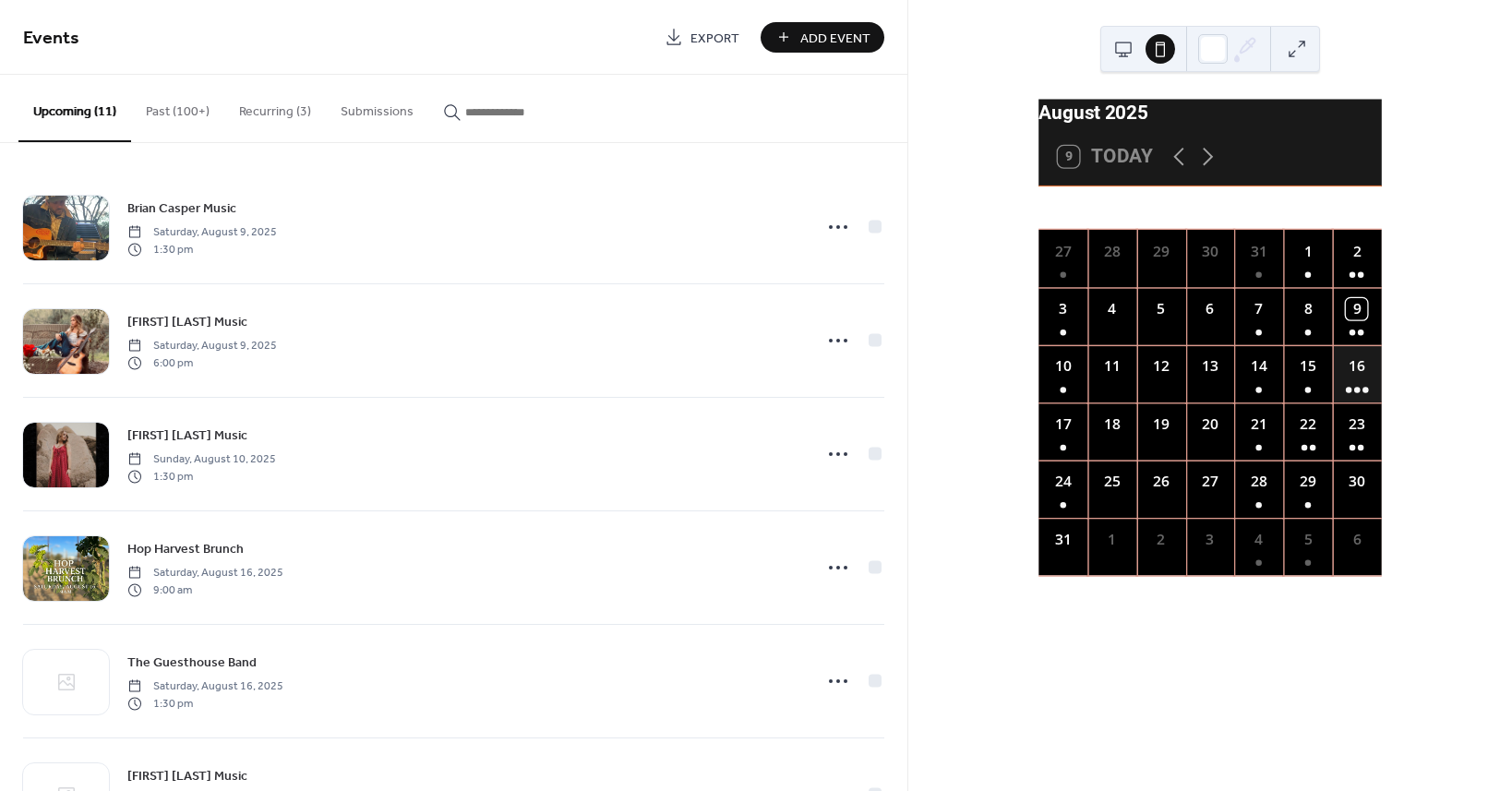 click on "16" at bounding box center [1357, 374] 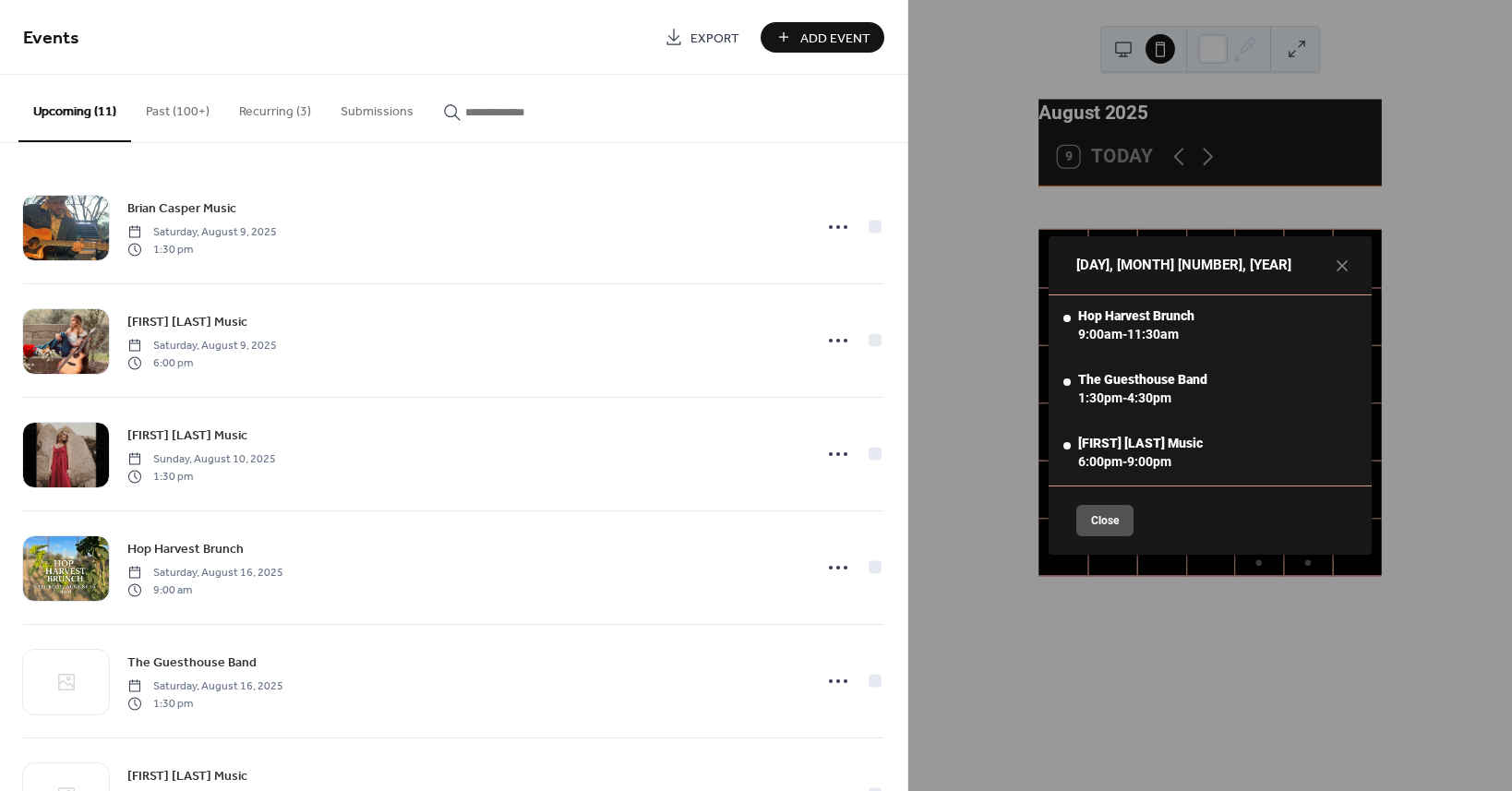 click on "Close" at bounding box center (1105, 521) 